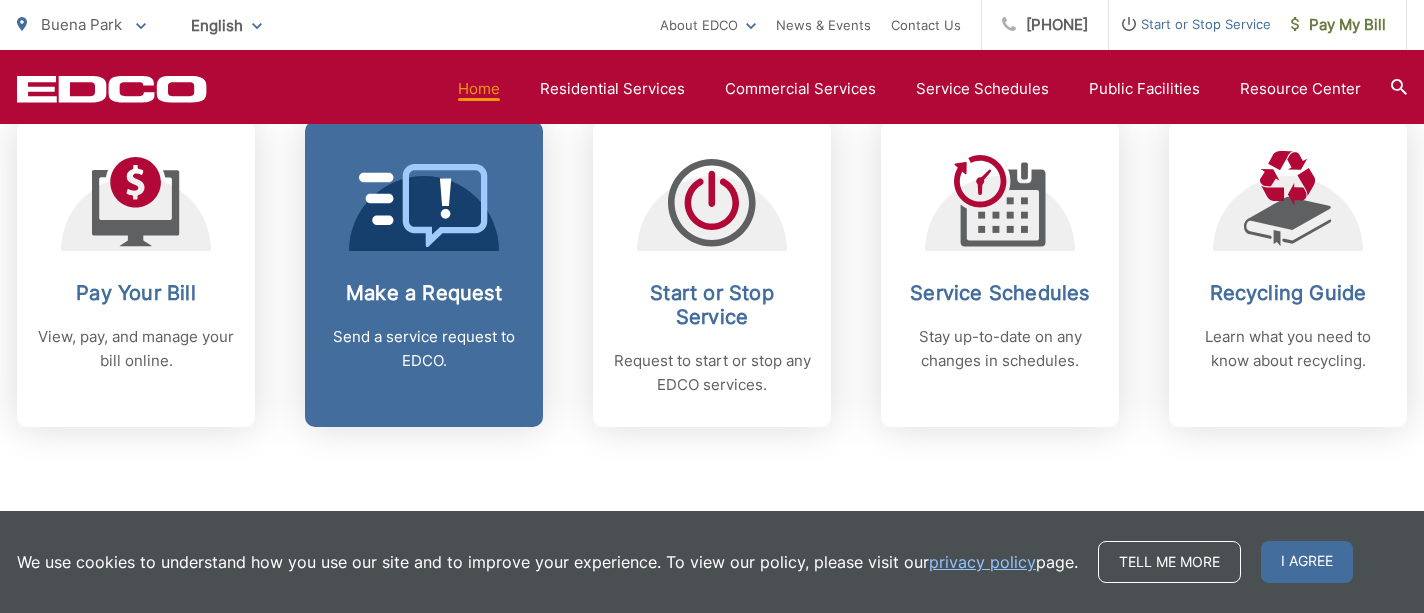 scroll, scrollTop: 883, scrollLeft: 0, axis: vertical 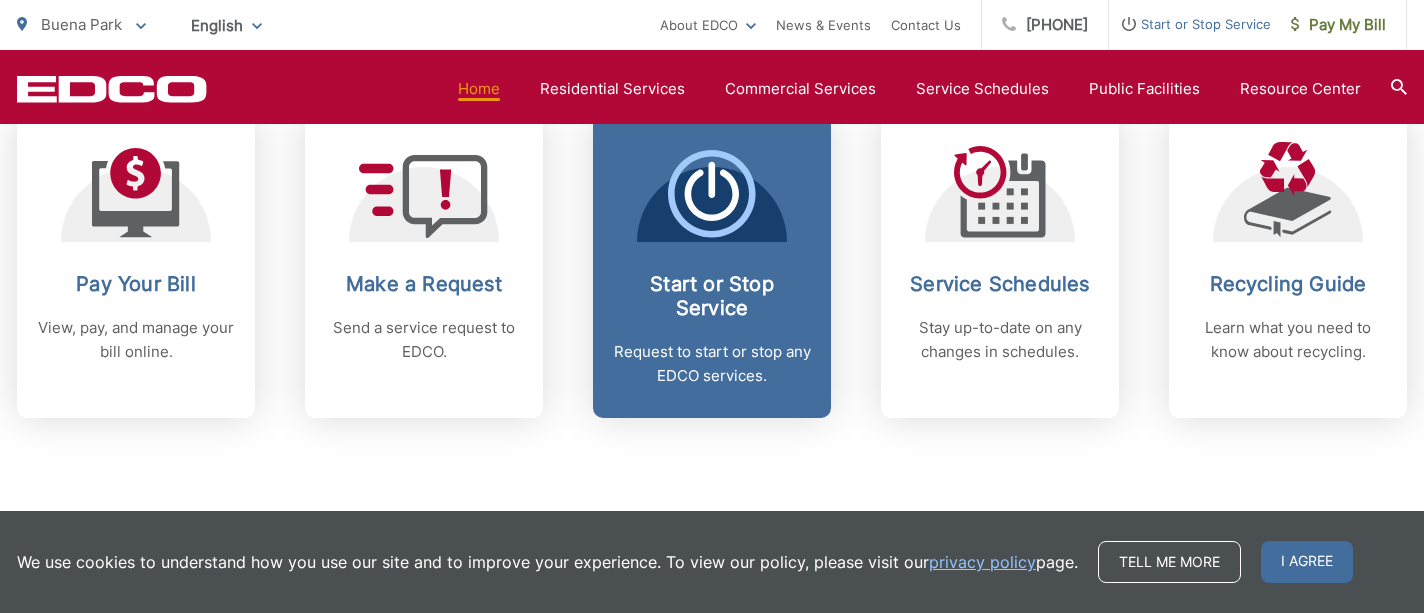 click on "Start or Stop Service" at bounding box center (712, 296) 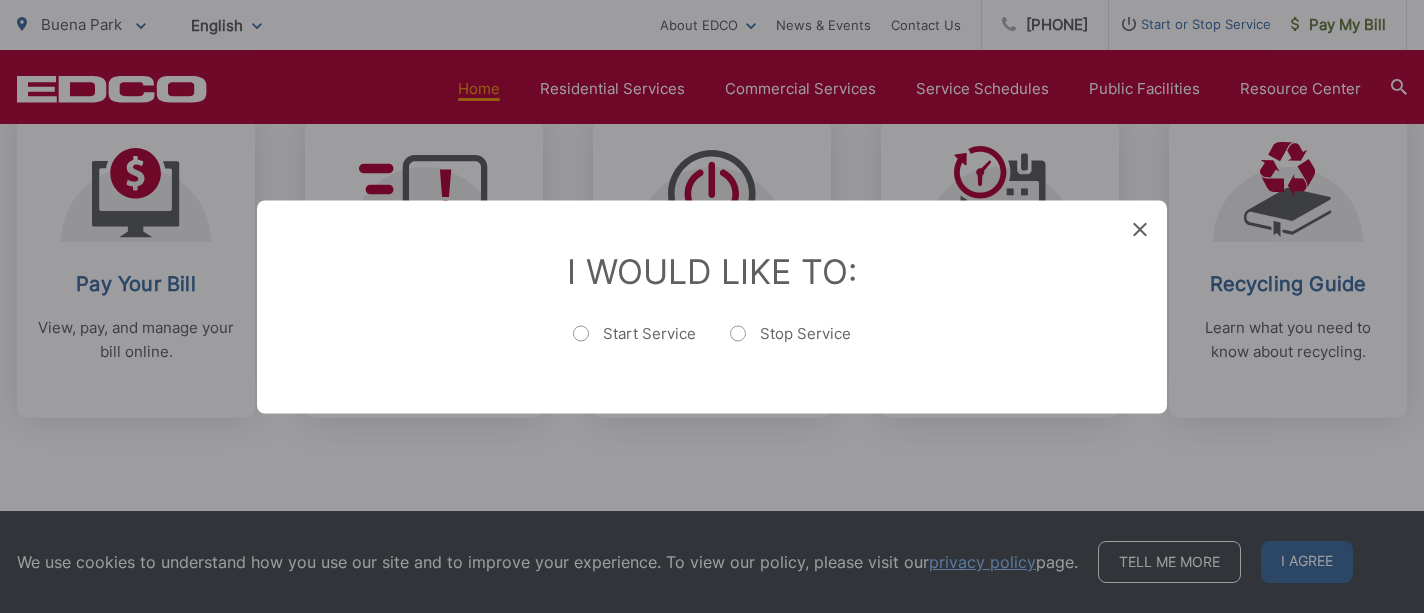 click on "Start Service" at bounding box center [634, 343] 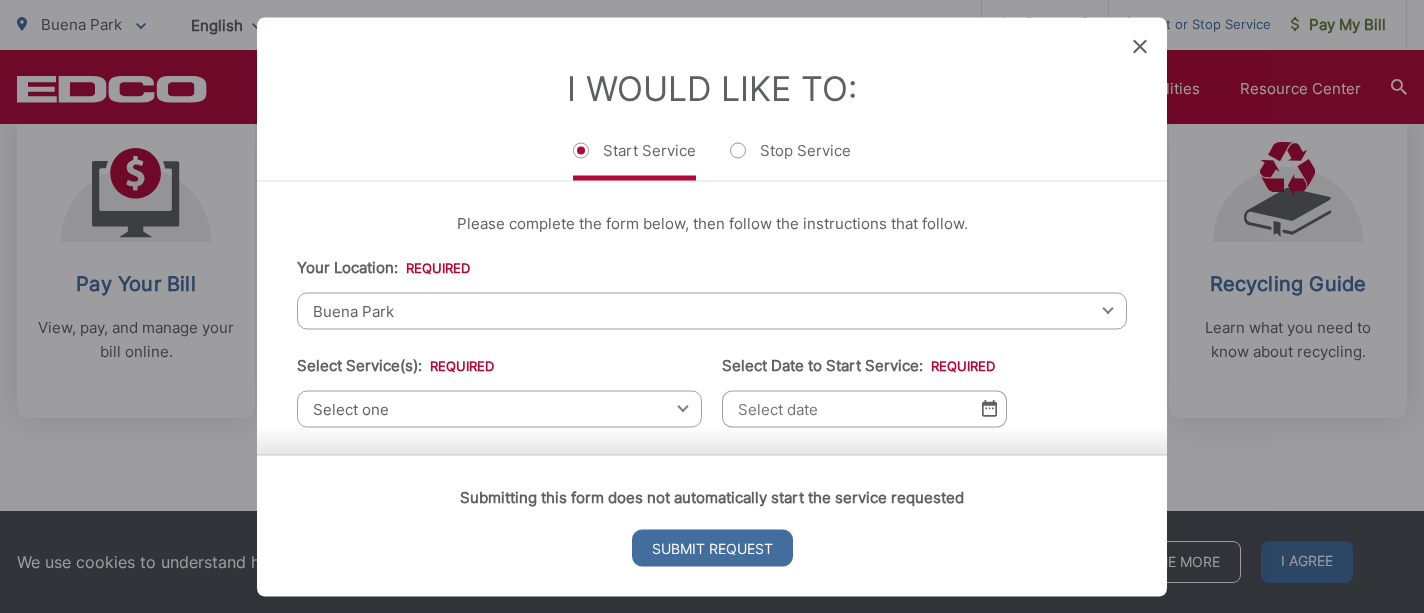 click on "Buena Park" at bounding box center (712, 310) 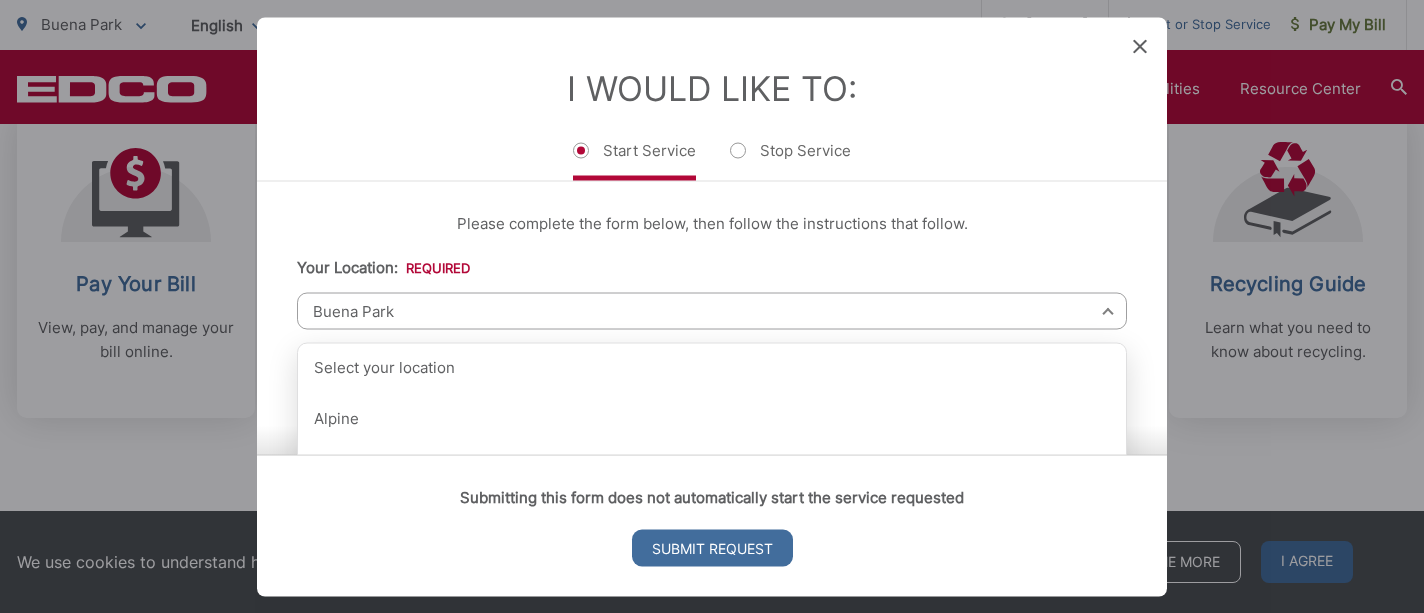 click on "Buena Park" at bounding box center (712, 310) 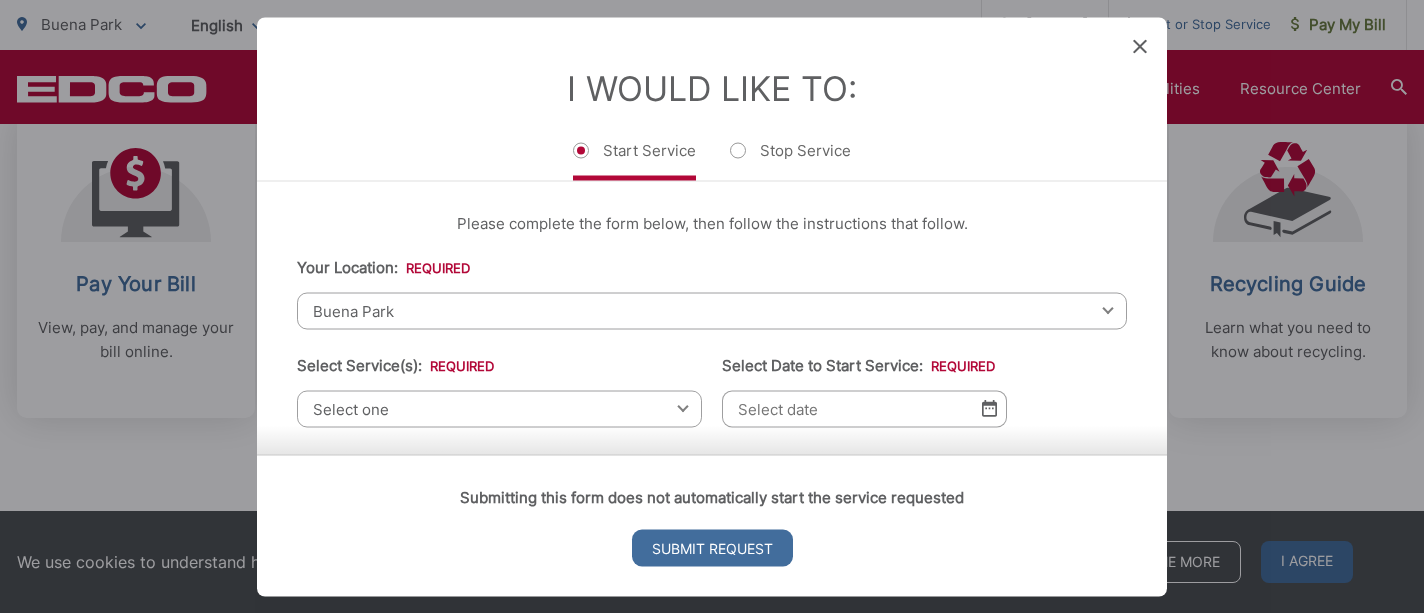 click on "Select one" at bounding box center (499, 408) 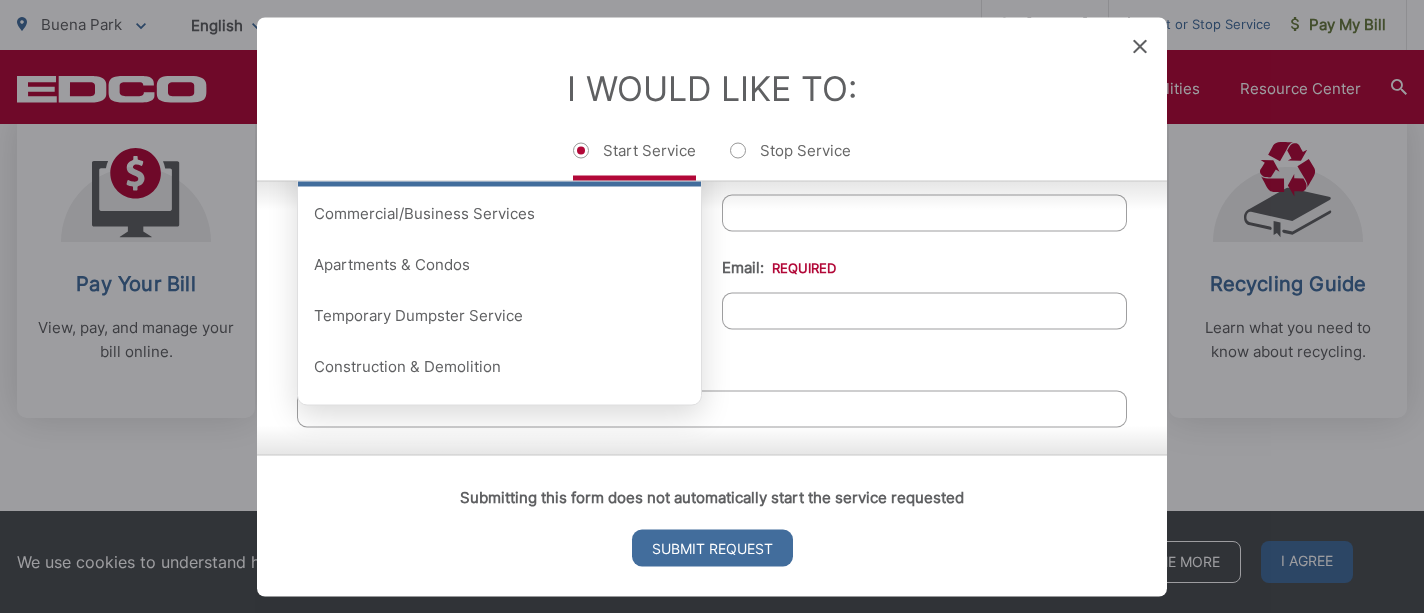 scroll, scrollTop: 337, scrollLeft: 0, axis: vertical 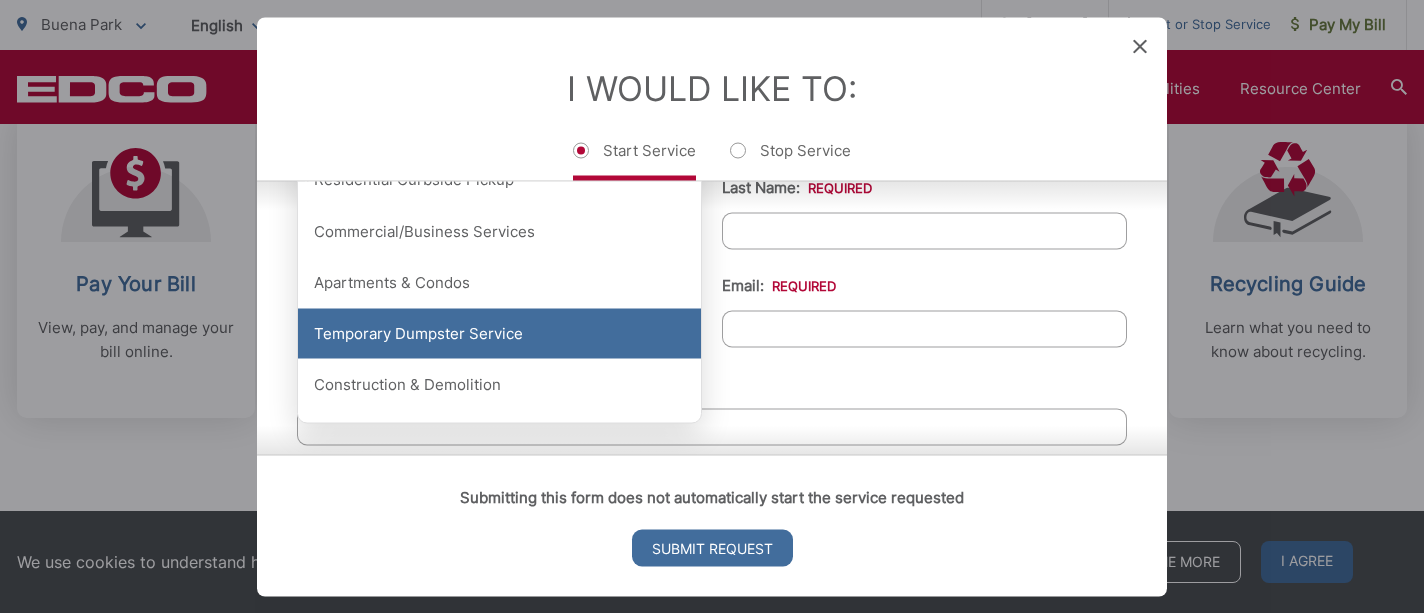 click on "Temporary Dumpster Service" at bounding box center [499, 334] 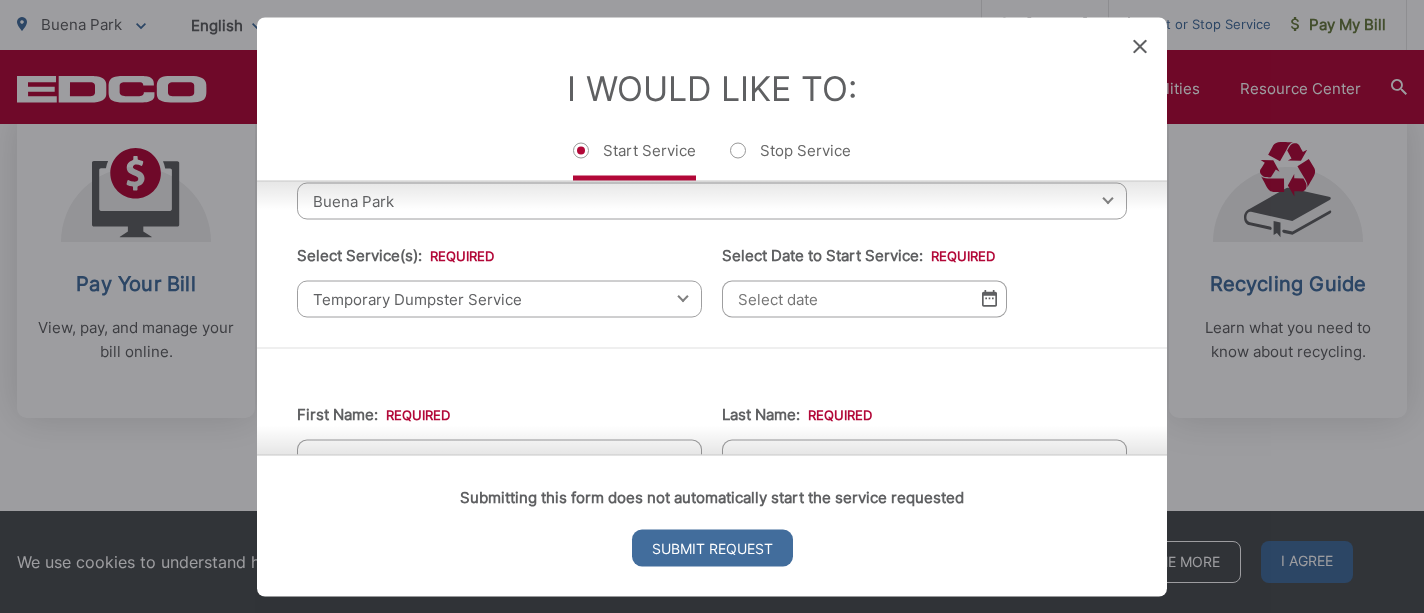 scroll, scrollTop: 106, scrollLeft: 0, axis: vertical 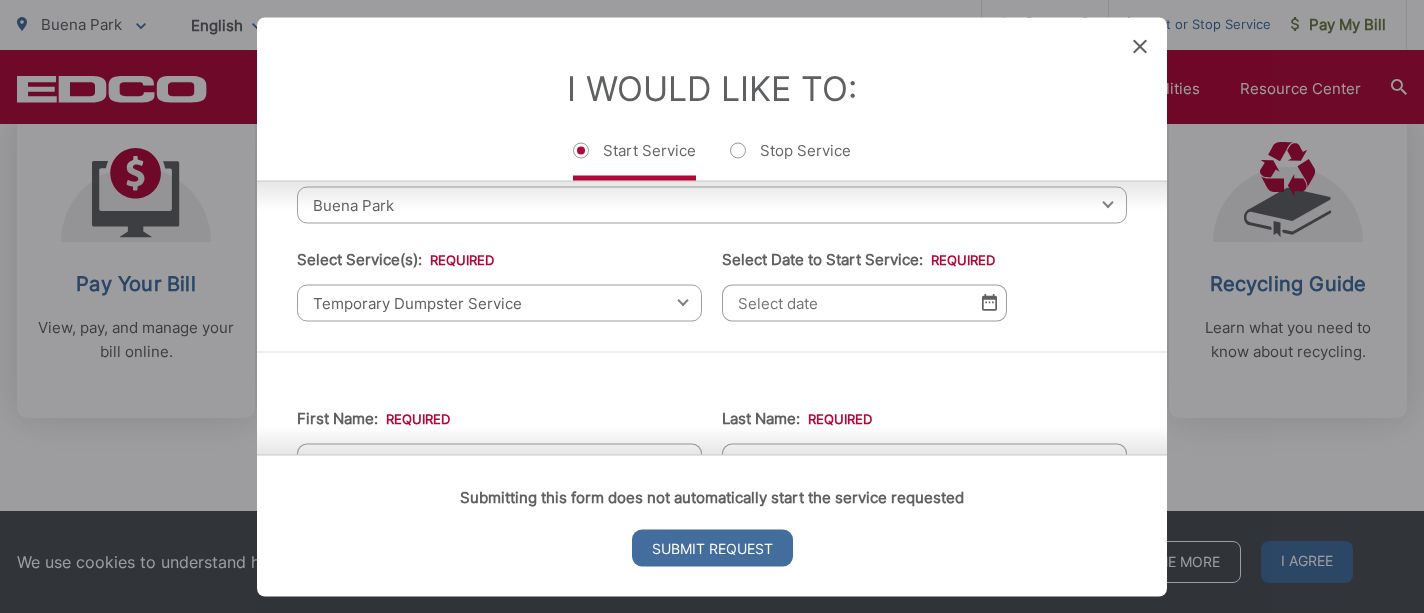 click on "Temporary Dumpster Service" at bounding box center [499, 302] 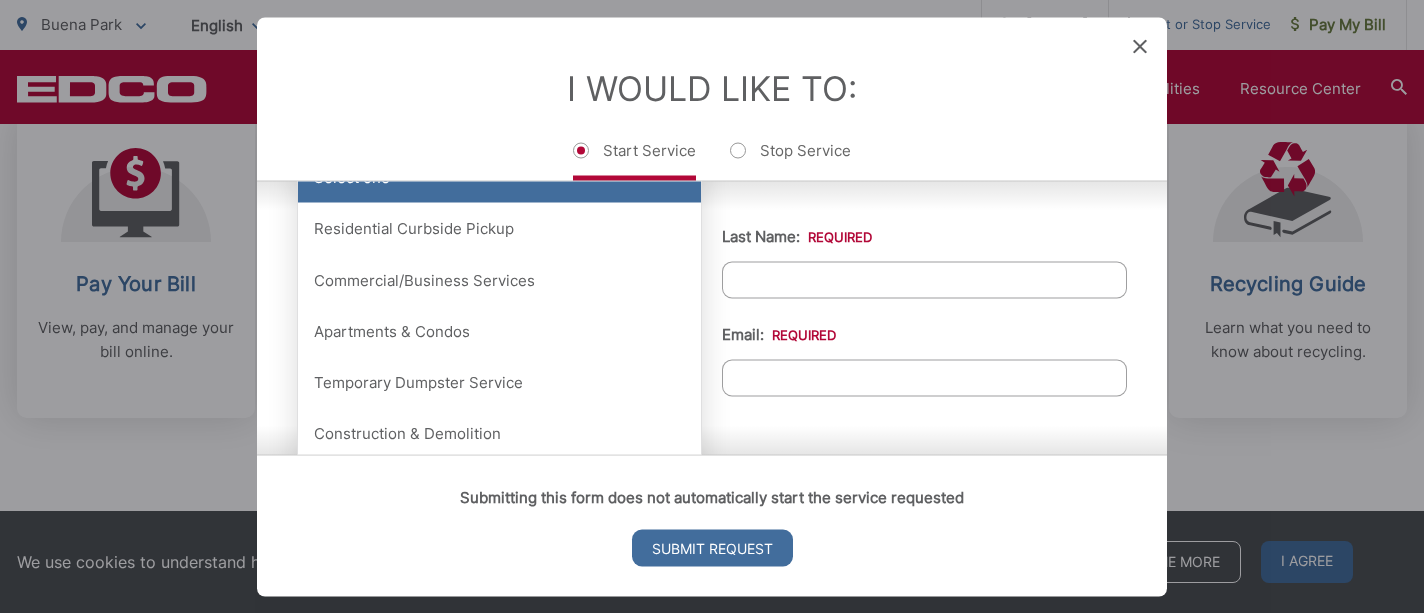 scroll, scrollTop: 287, scrollLeft: 0, axis: vertical 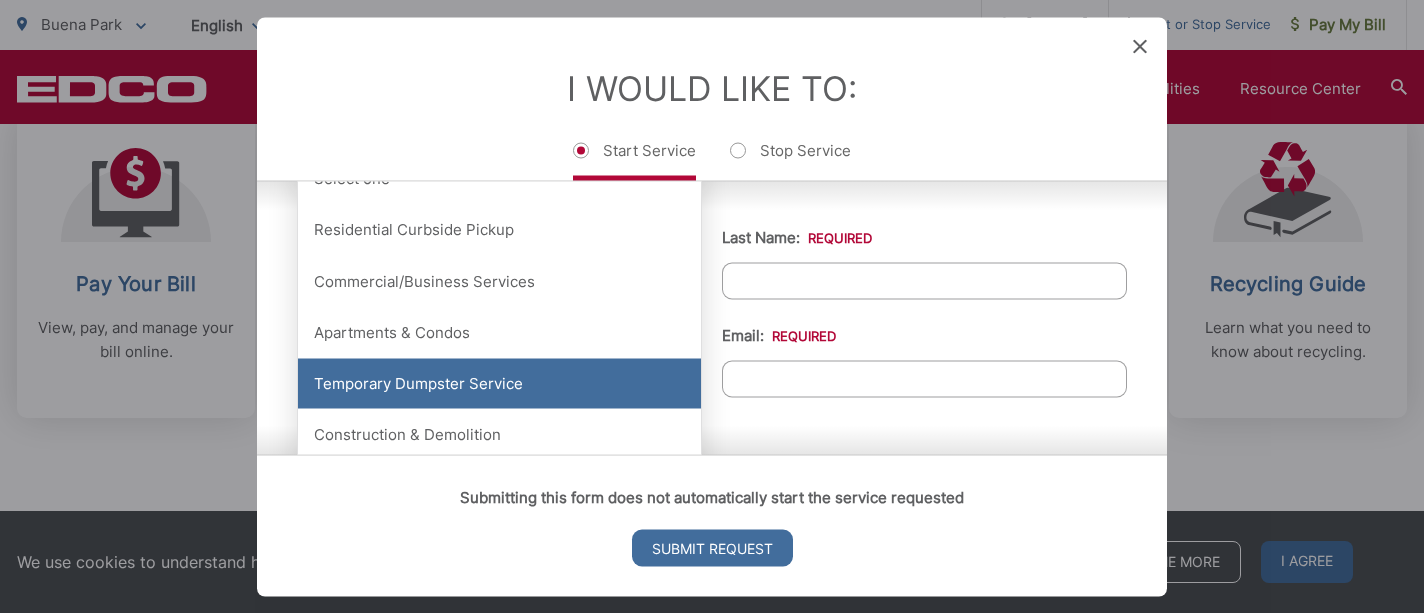 click on "Temporary Dumpster Service" at bounding box center (499, 384) 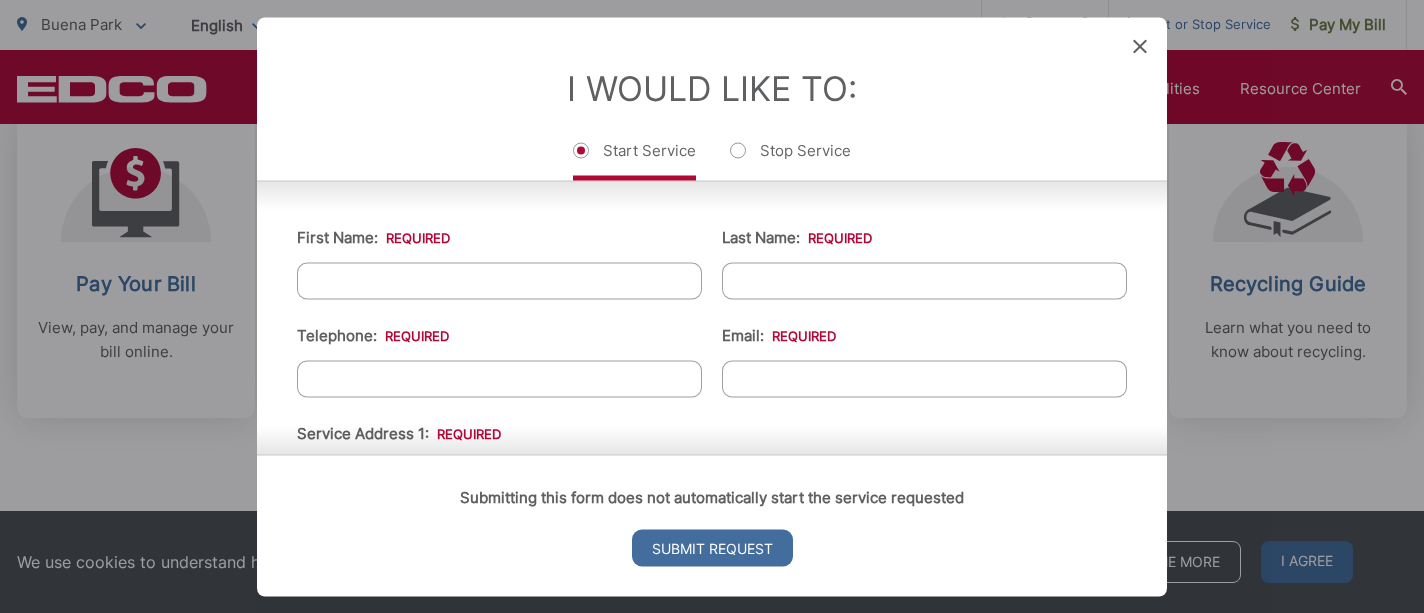 click on "Last Name: *" at bounding box center [924, 280] 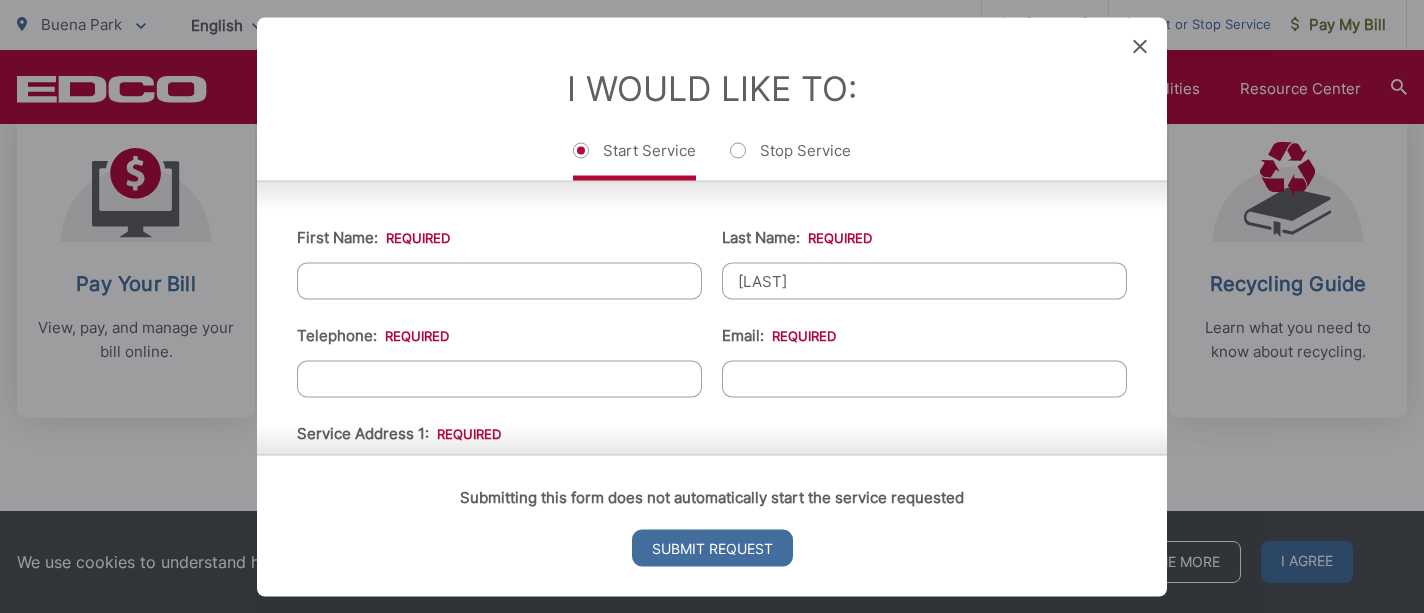 type on "[LAST]" 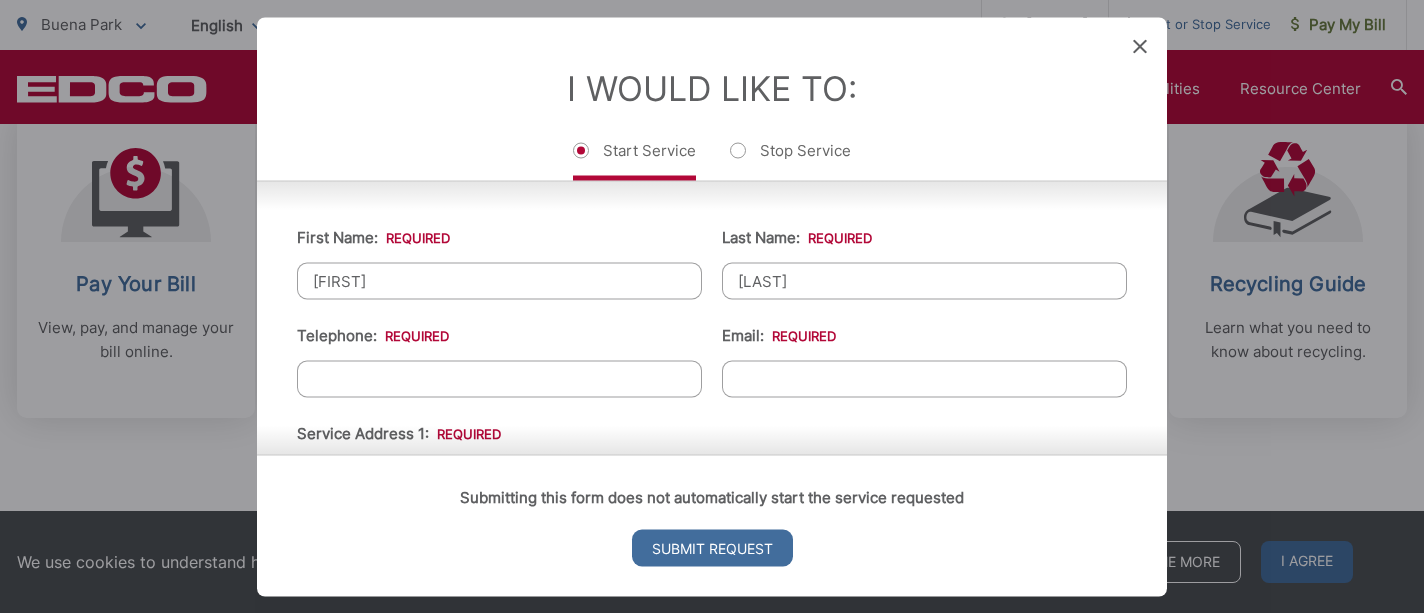 type on "[FIRST]" 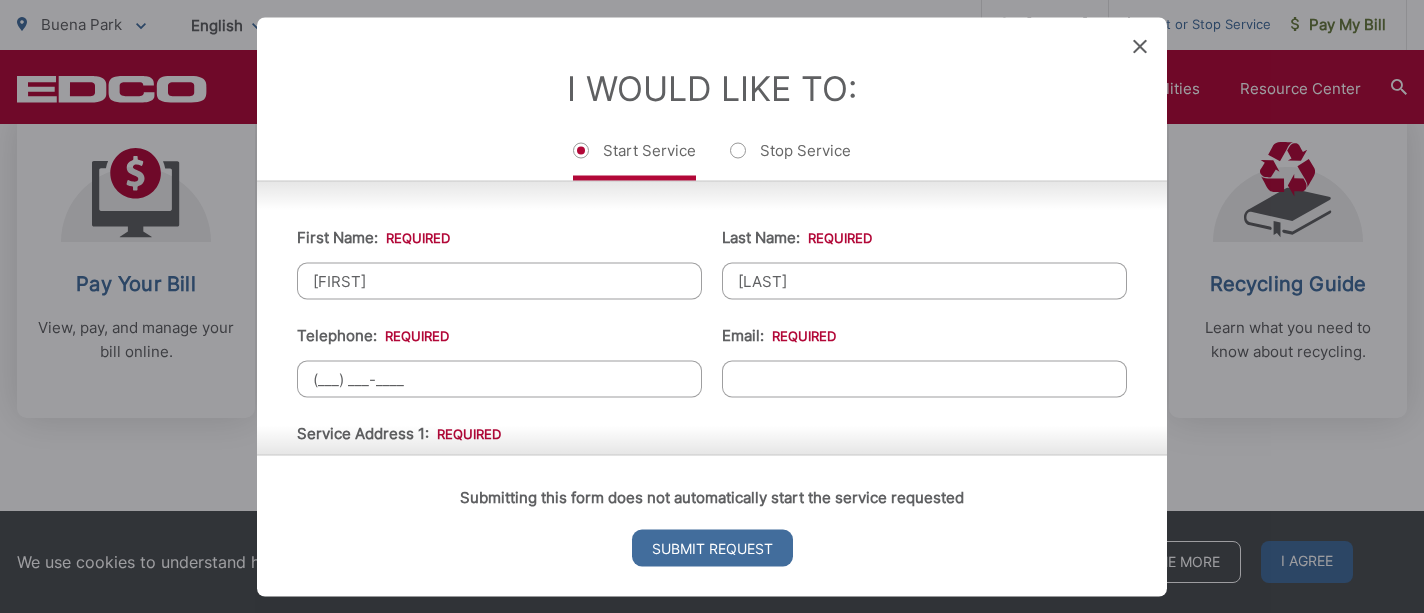 click on "(___) ___-____" at bounding box center [499, 378] 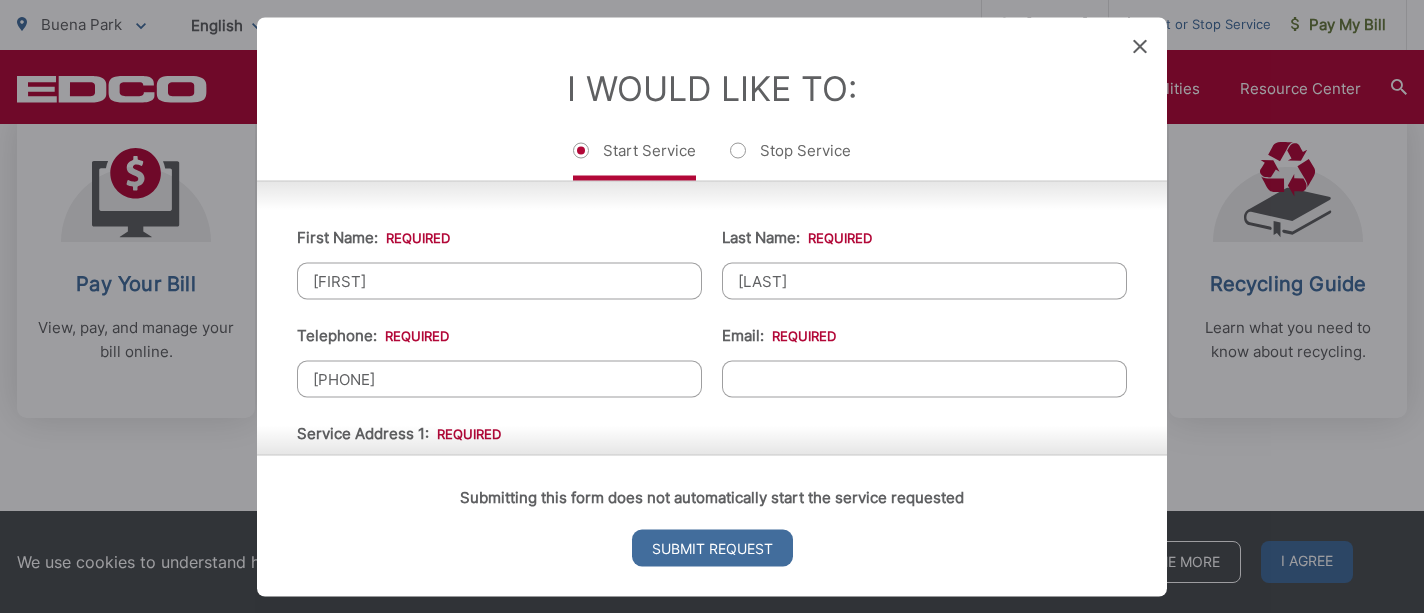 type on "[PHONE]" 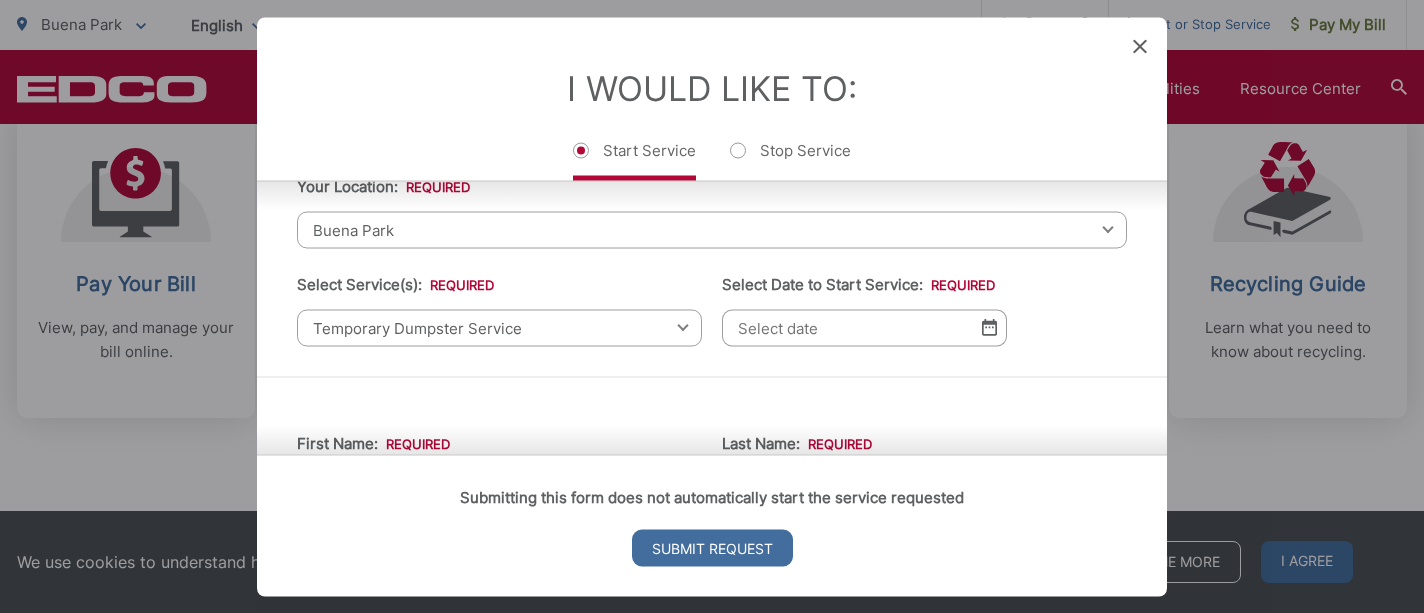 scroll, scrollTop: 78, scrollLeft: 0, axis: vertical 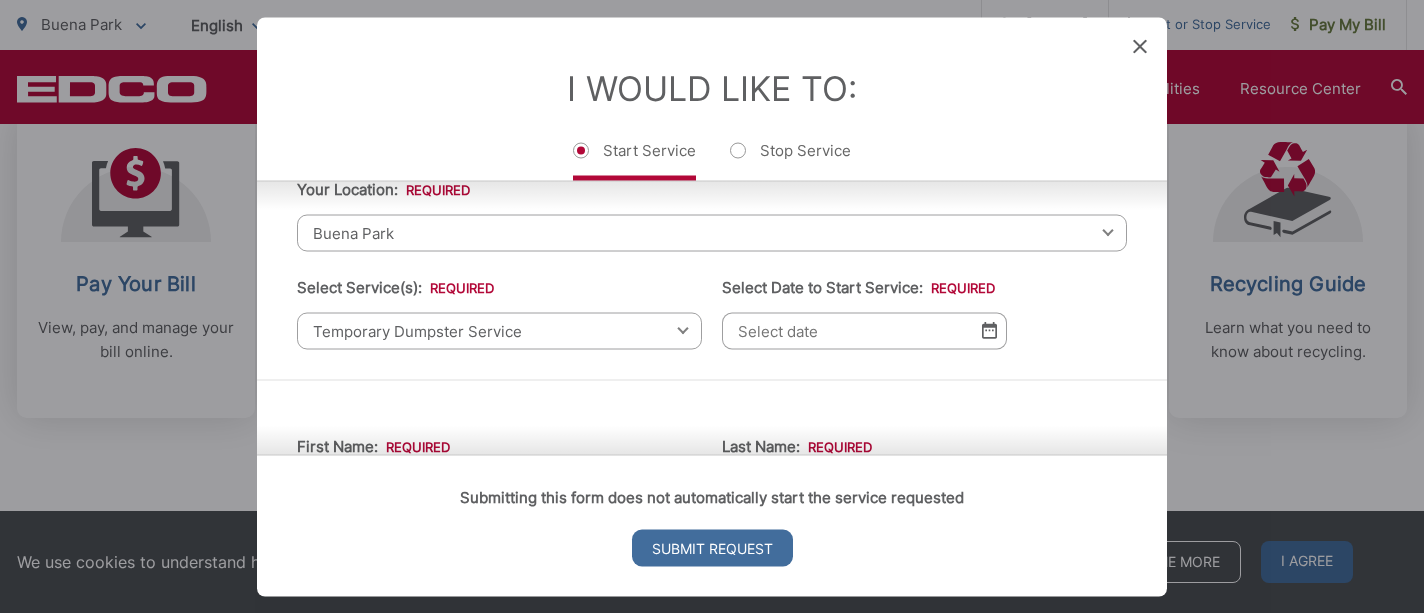 click at bounding box center [989, 330] 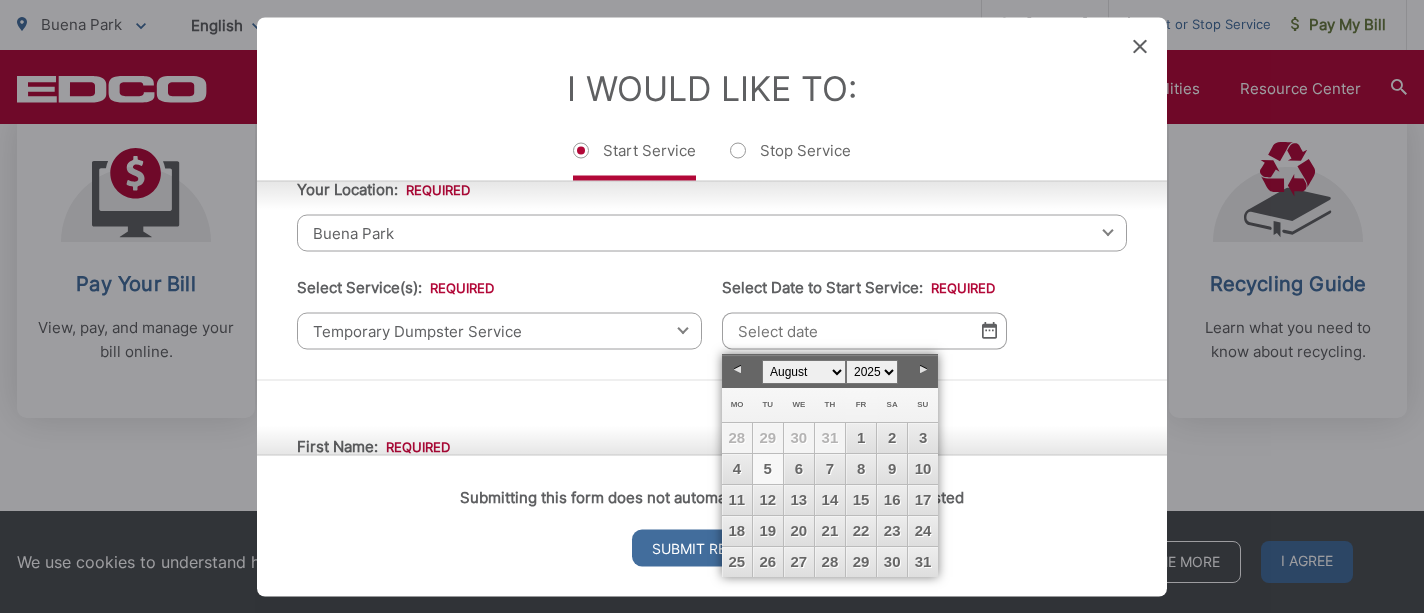 click on "5" at bounding box center (768, 469) 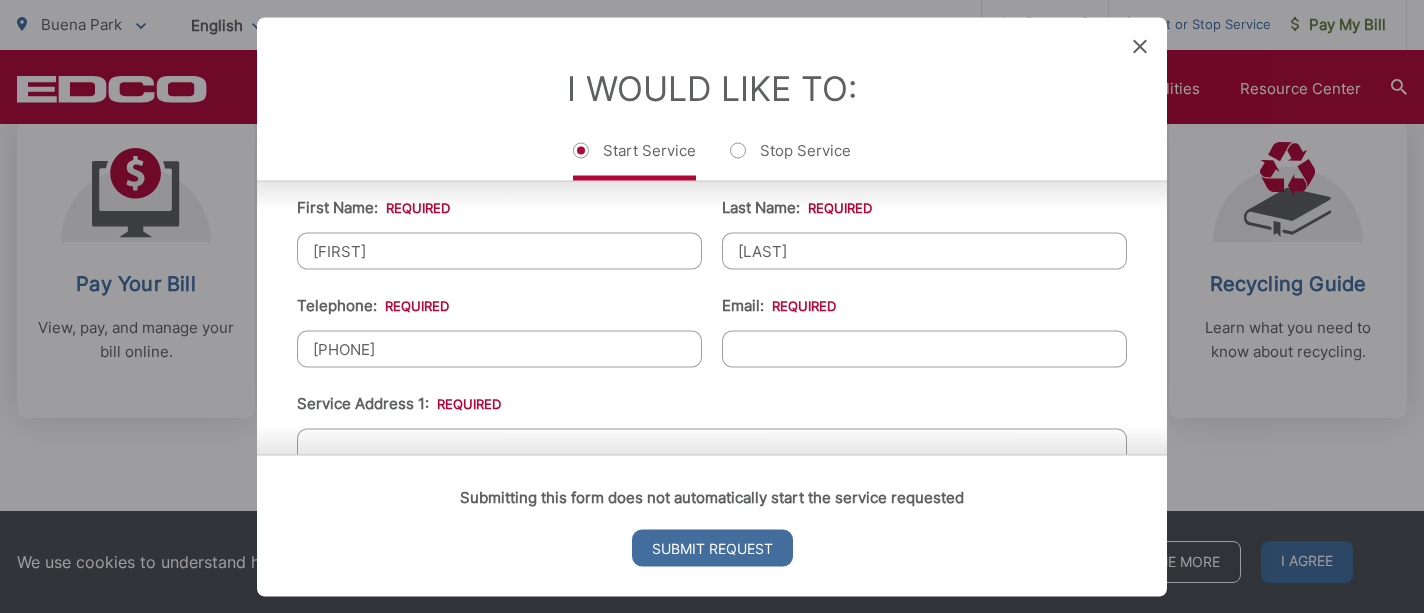 scroll, scrollTop: 387, scrollLeft: 0, axis: vertical 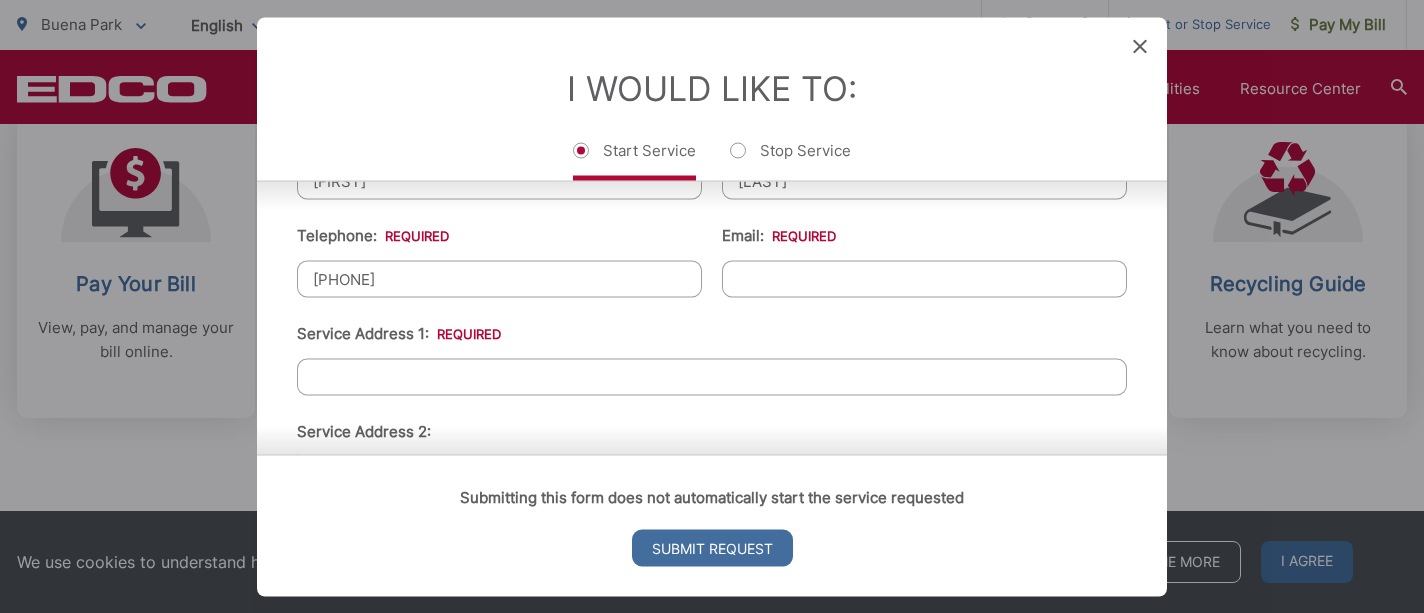 click on "Email: *" at bounding box center (924, 278) 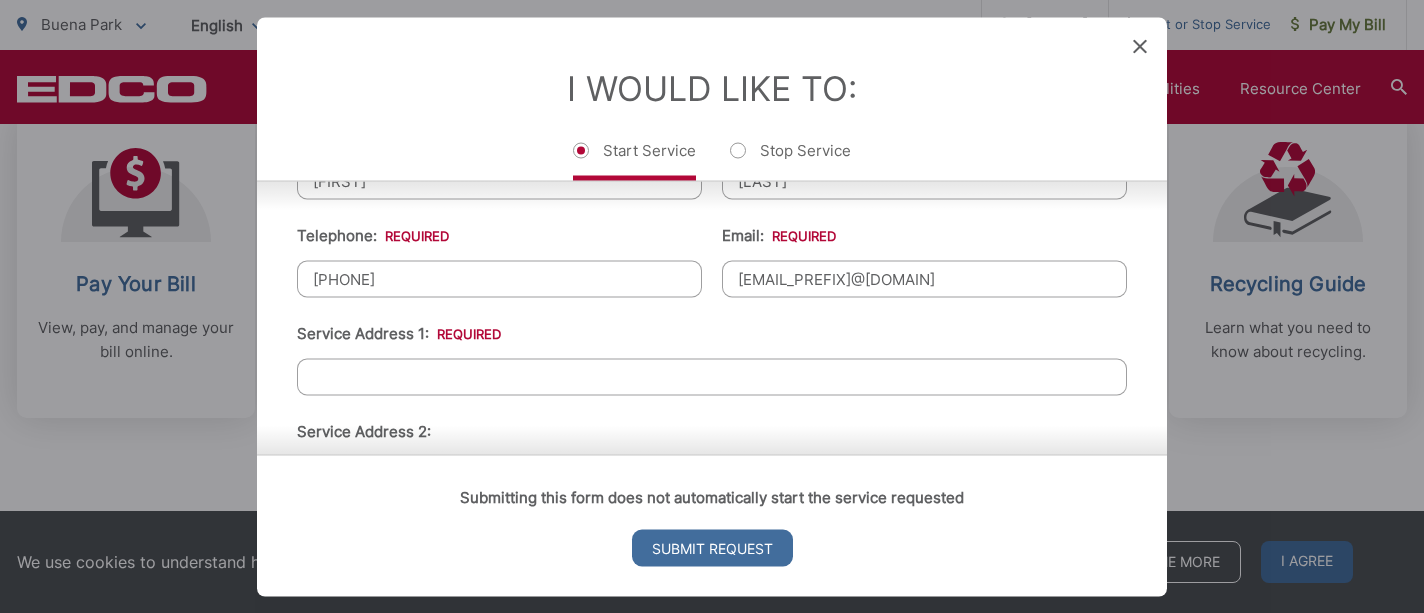 scroll, scrollTop: 426, scrollLeft: 0, axis: vertical 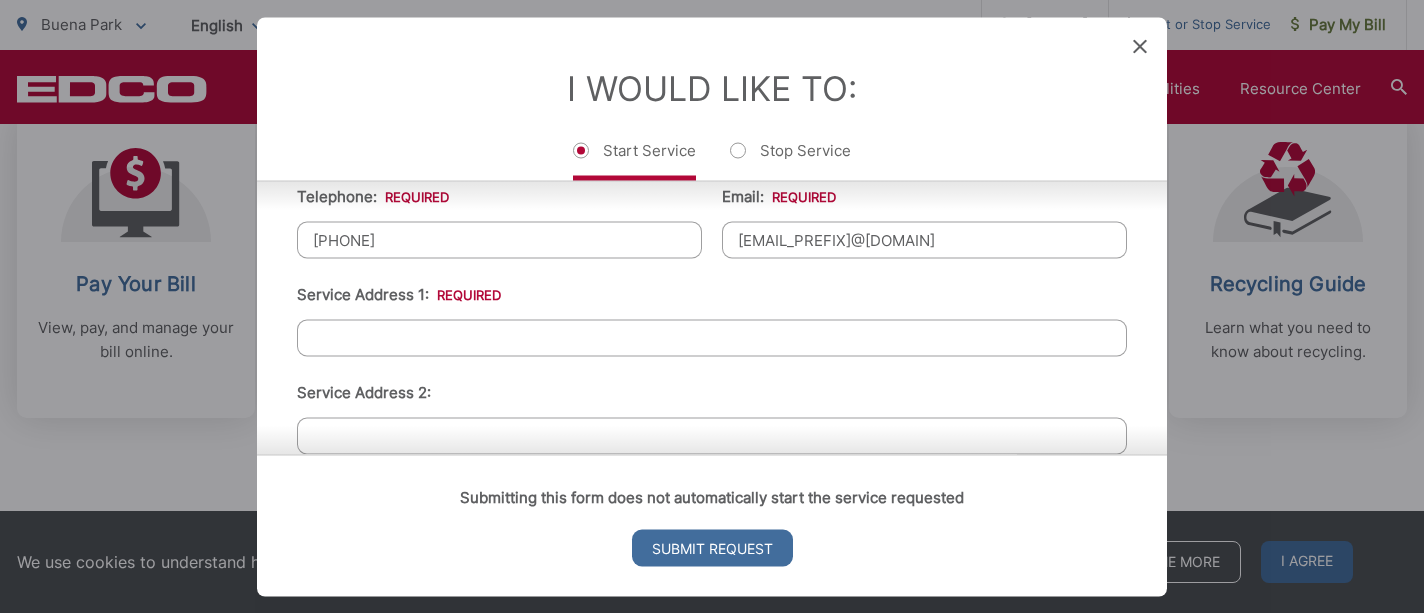 type on "[EMAIL_PREFIX]@[DOMAIN]" 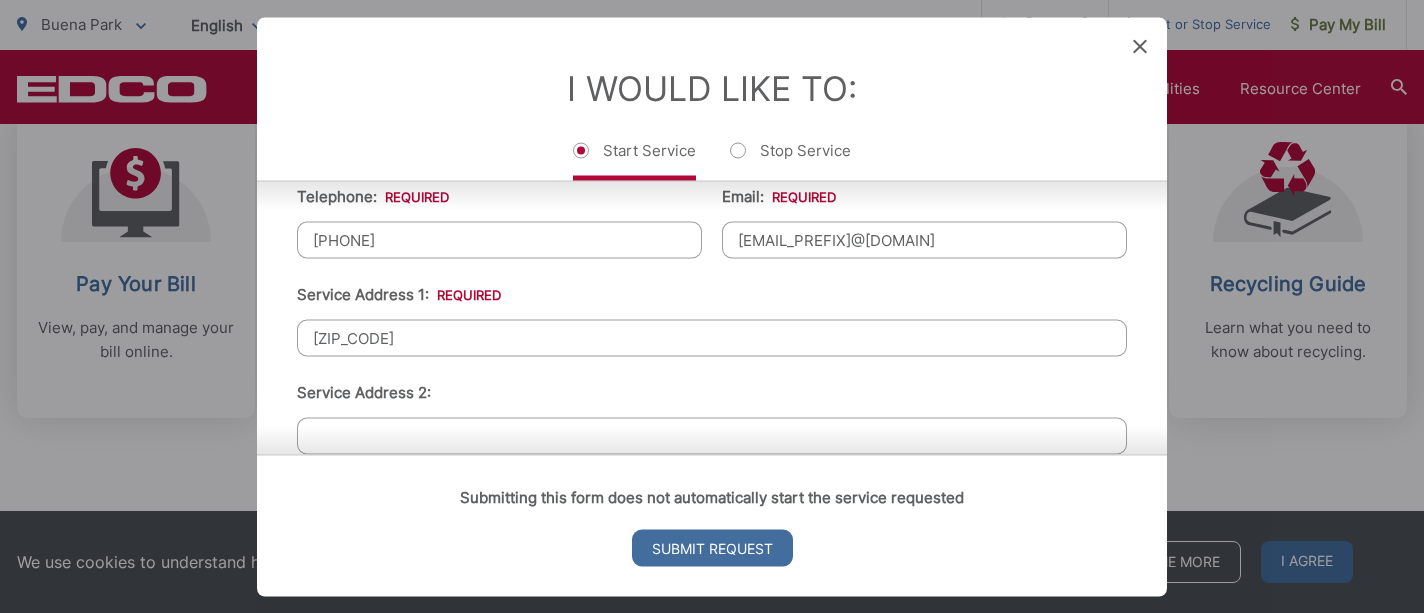 drag, startPoint x: 415, startPoint y: 341, endPoint x: 298, endPoint y: 330, distance: 117.51595 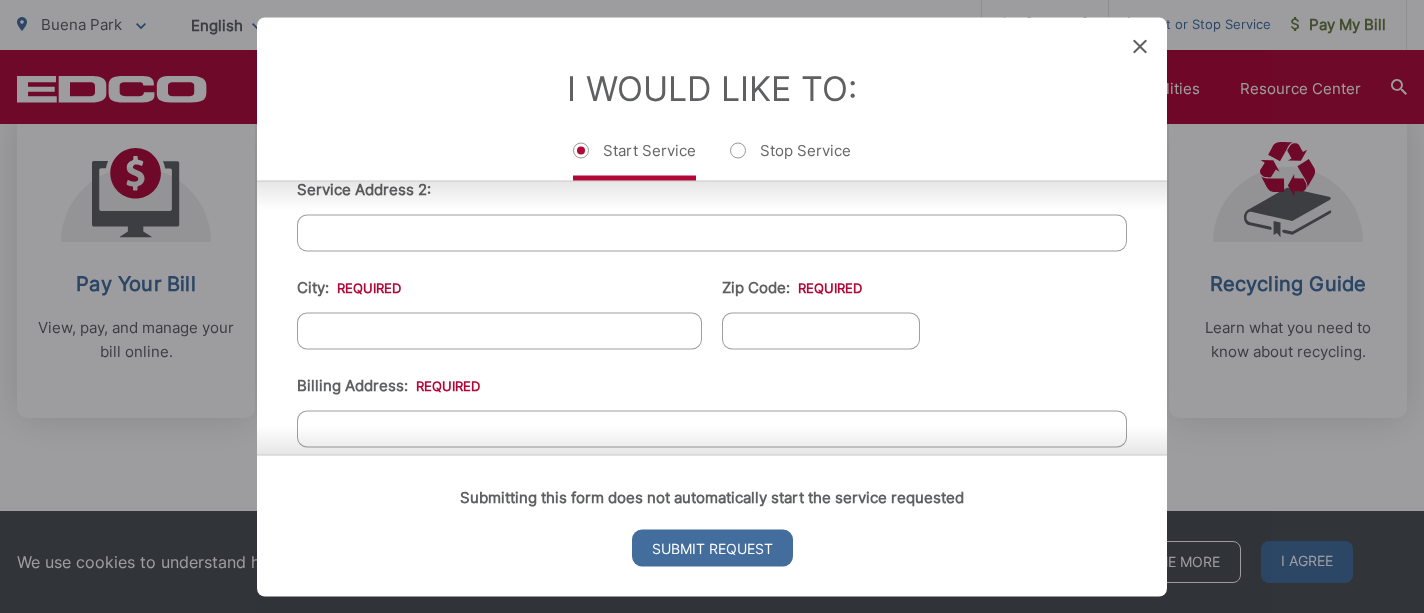 scroll, scrollTop: 641, scrollLeft: 0, axis: vertical 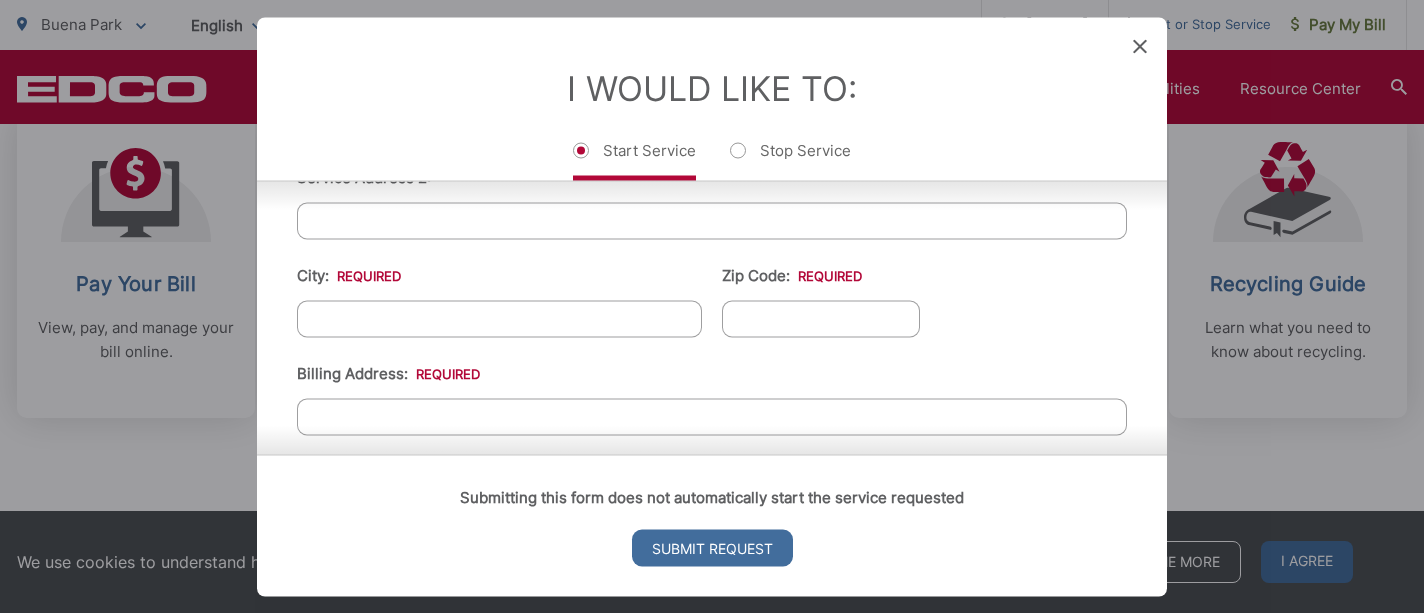 type on "[NUMBER] [STREET_NAME] [CITY]" 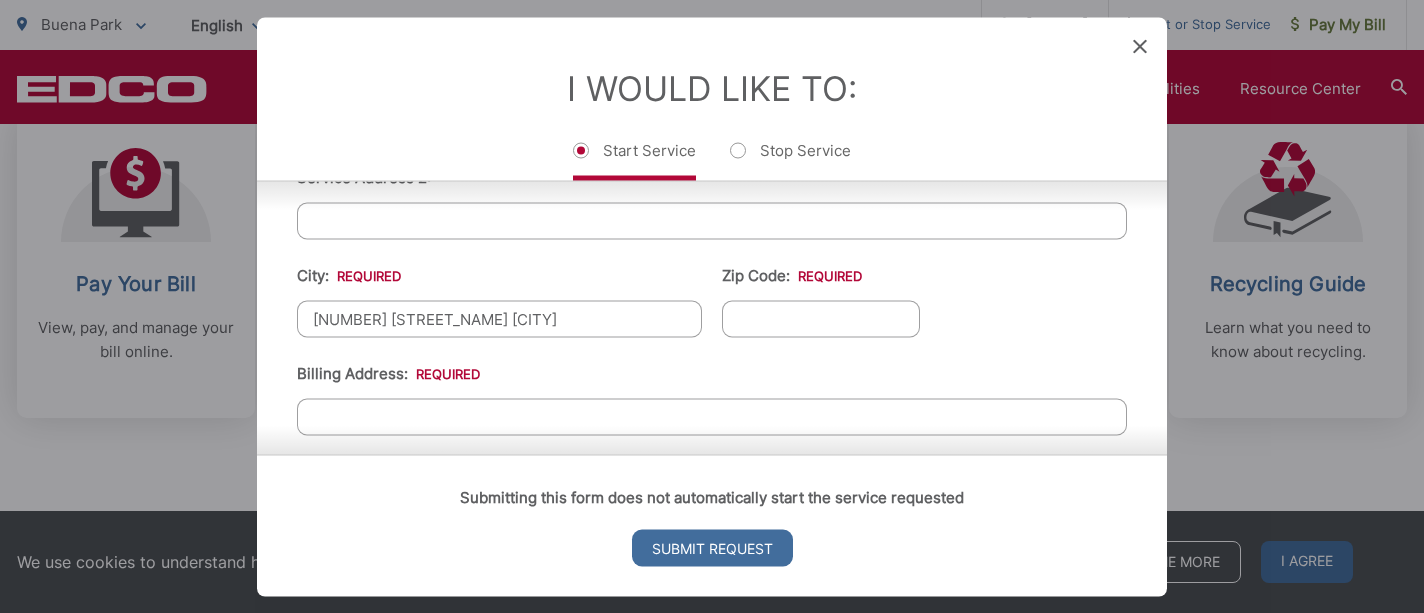 drag, startPoint x: 446, startPoint y: 321, endPoint x: 299, endPoint y: 309, distance: 147.48898 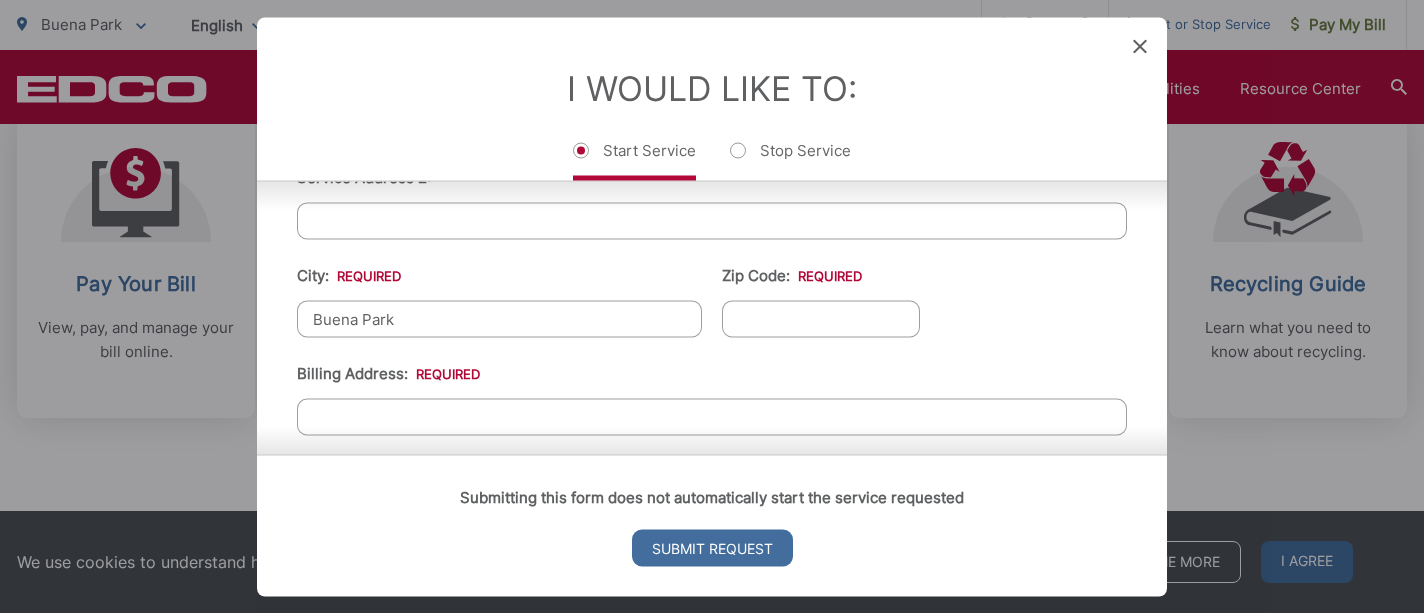 click on "Buena Park" at bounding box center (499, 318) 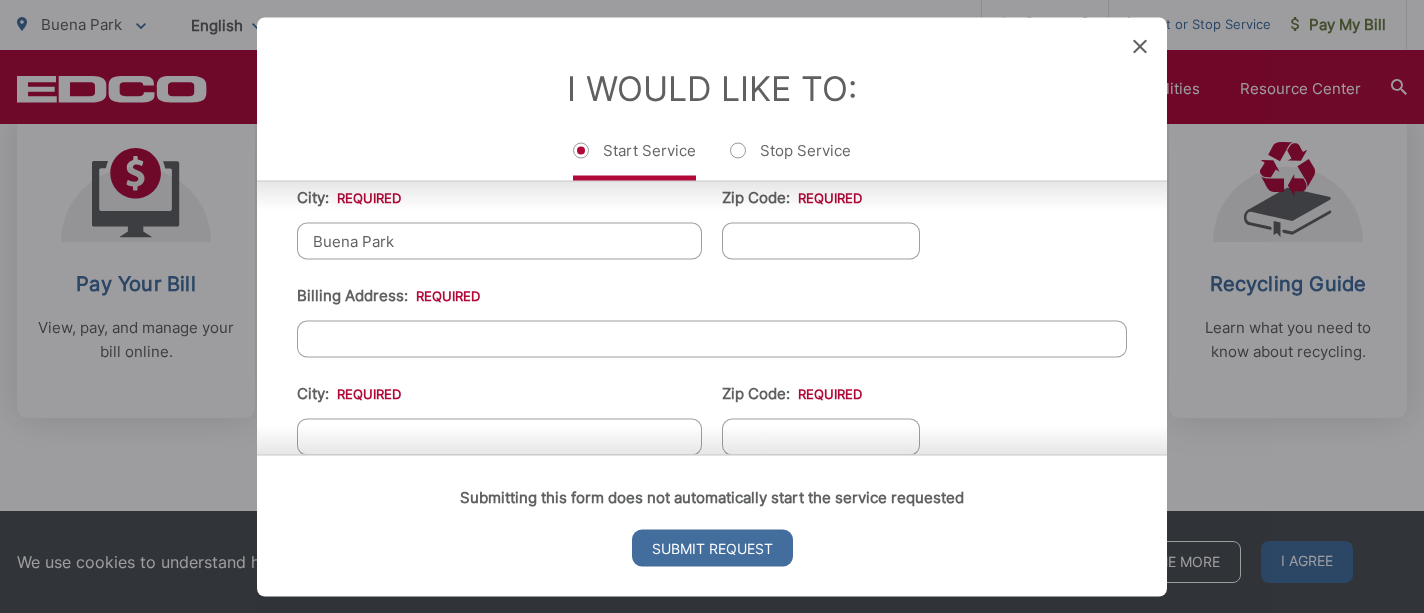 scroll, scrollTop: 736, scrollLeft: 0, axis: vertical 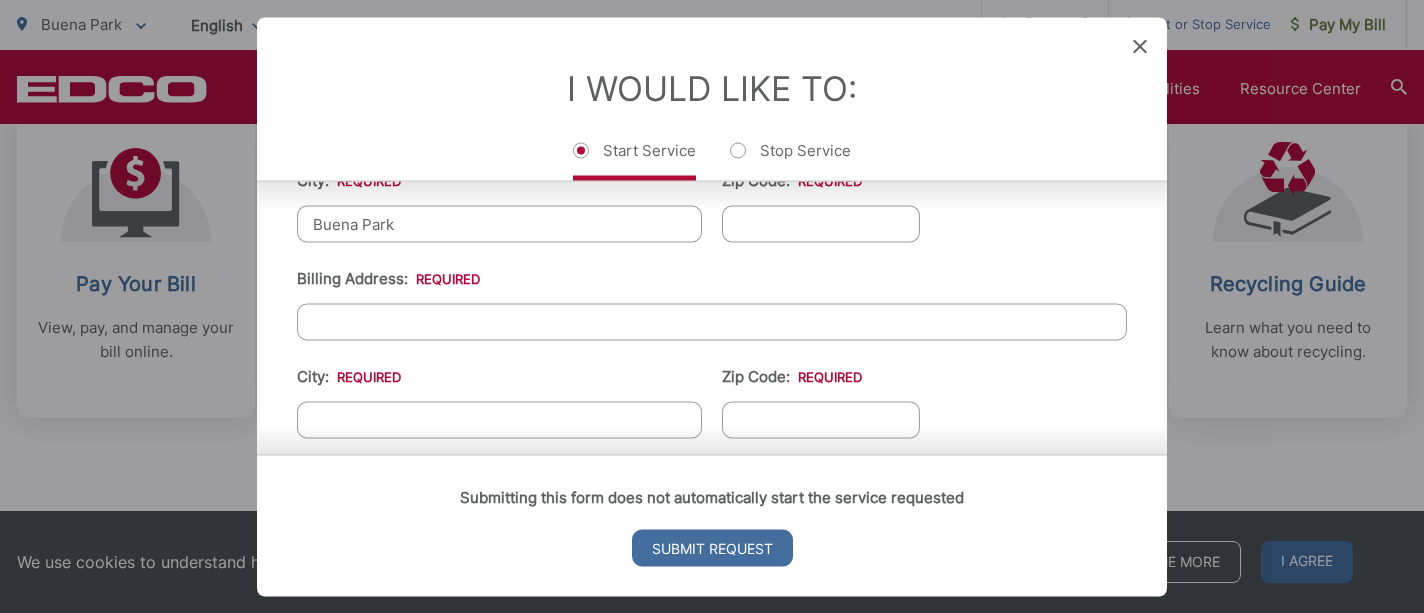 type on "Buena Park" 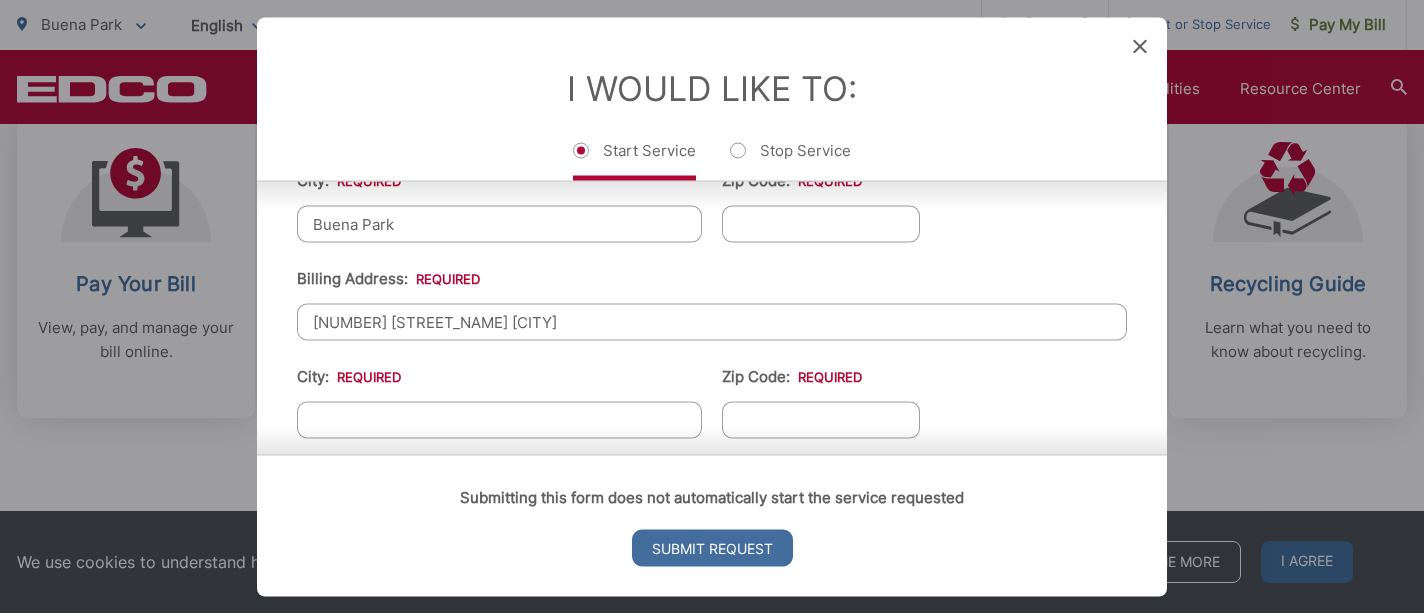 type on "[ZIP_CODE]" 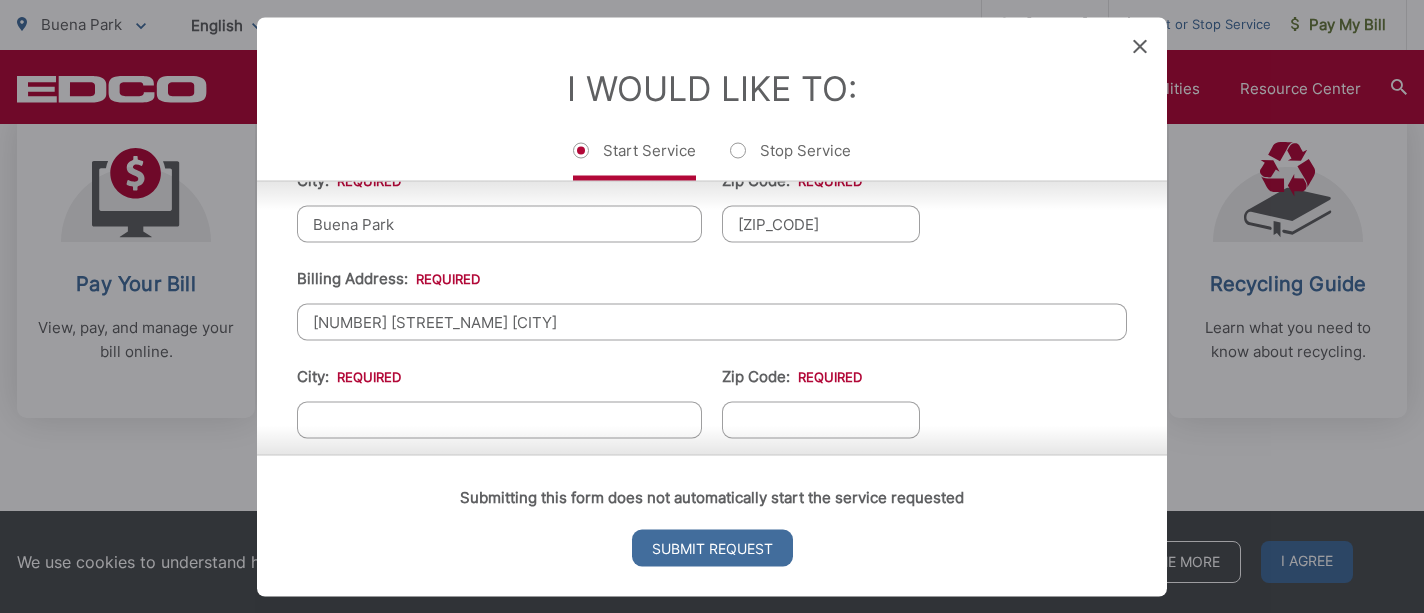 click on "City: *" at bounding box center (499, 419) 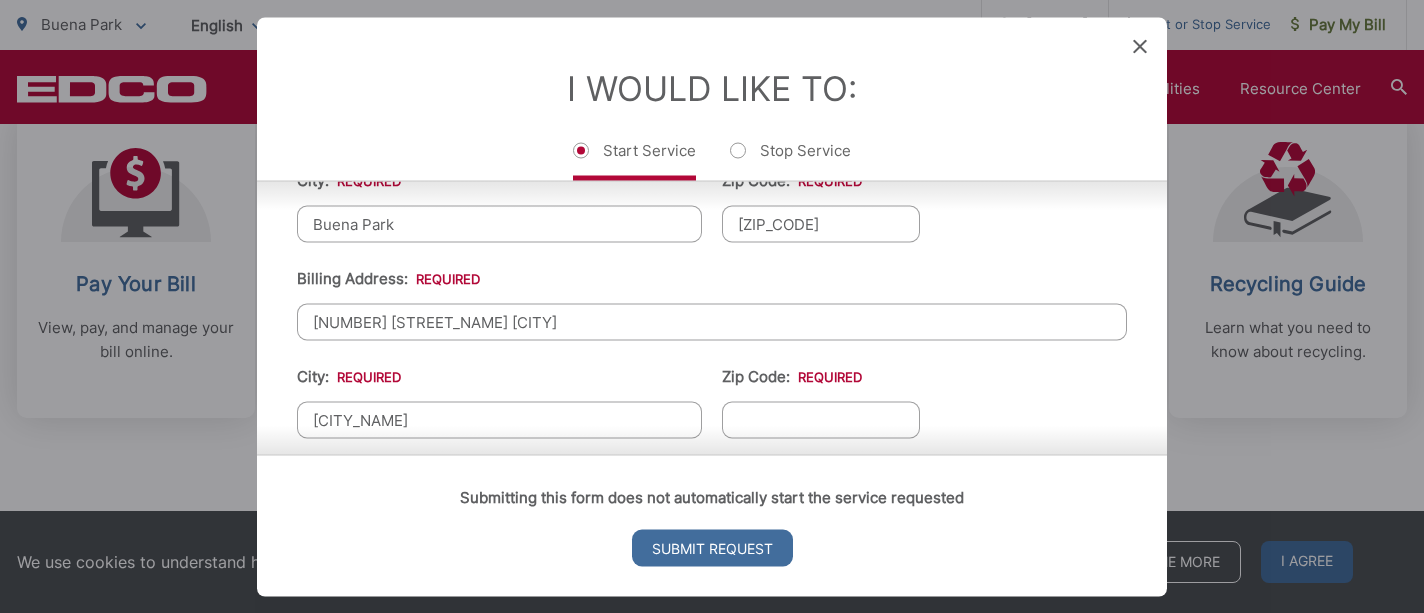 type on "[CITY_NAME]" 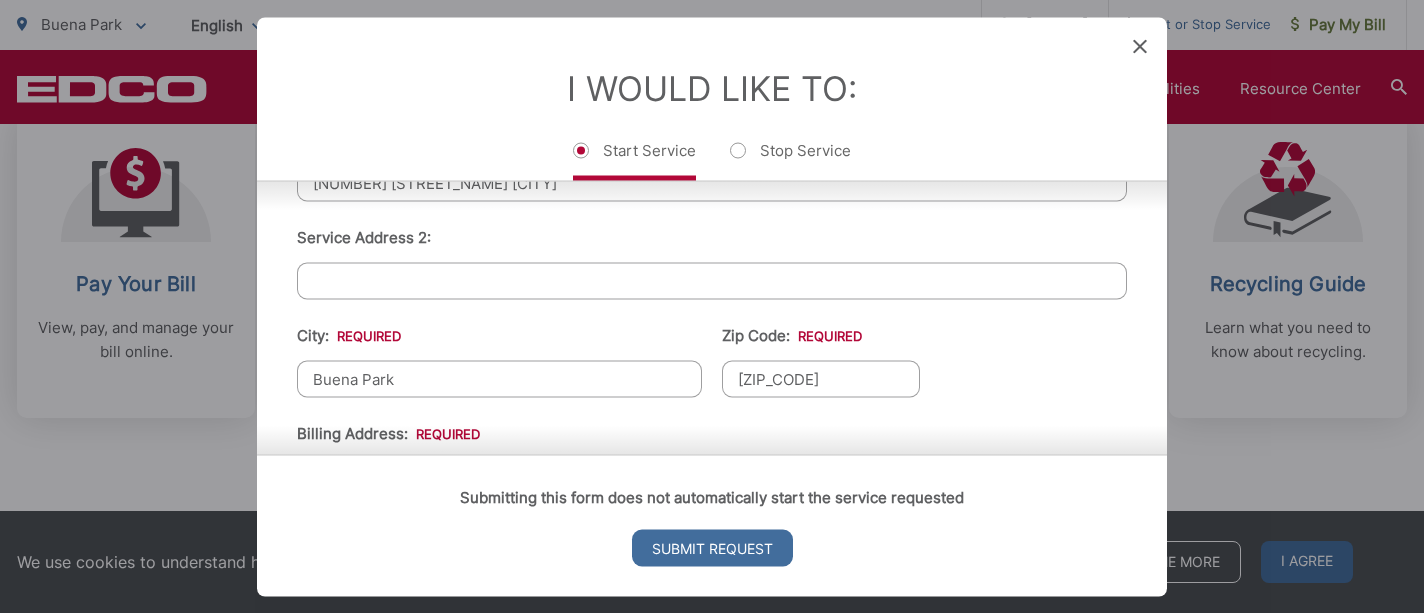 scroll, scrollTop: 572, scrollLeft: 0, axis: vertical 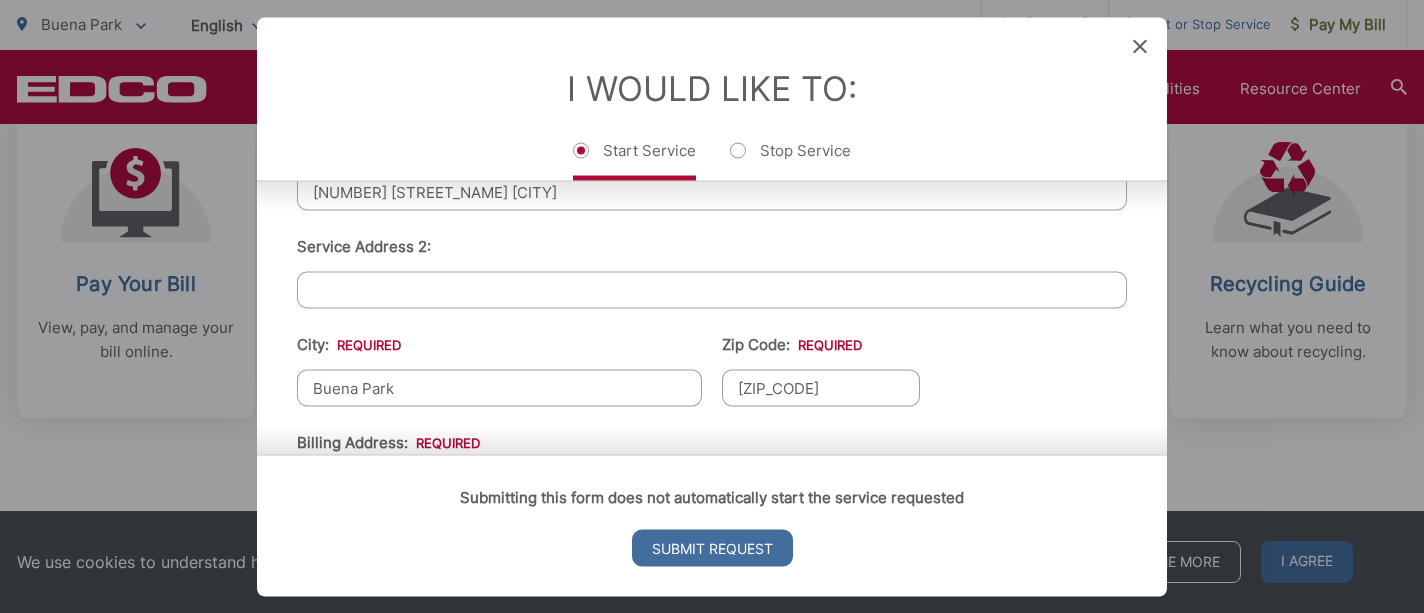 type on "[ZIP_CODE]" 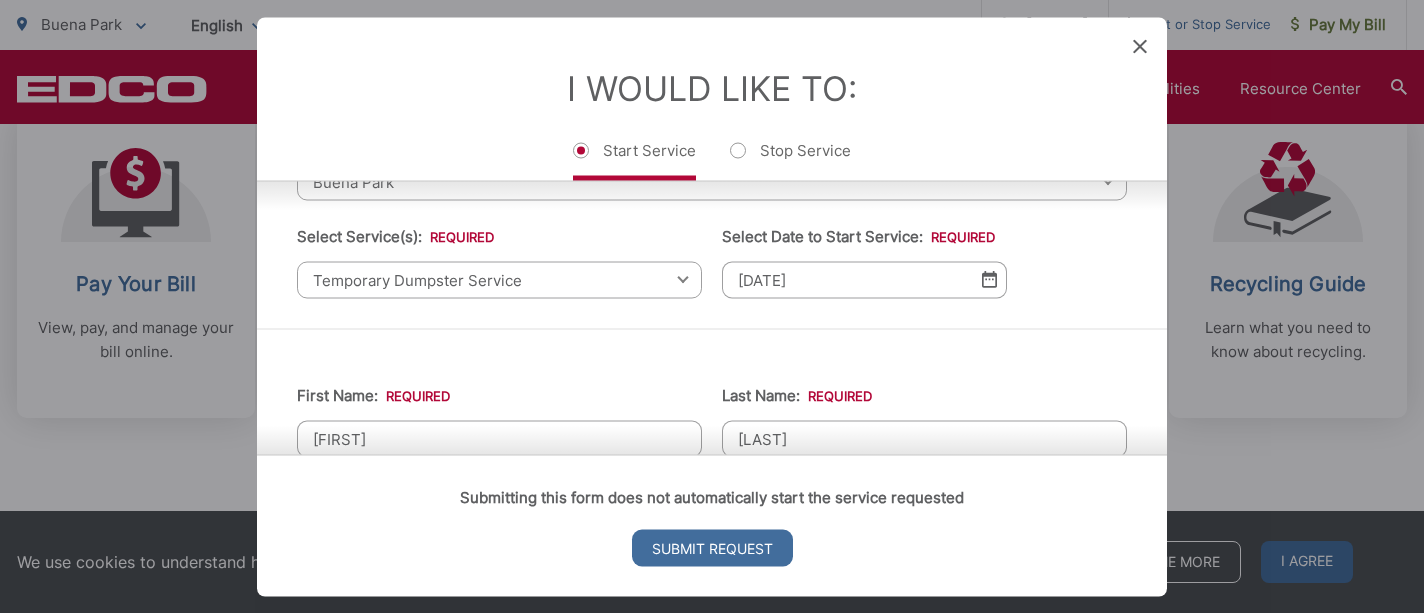scroll, scrollTop: 136, scrollLeft: 0, axis: vertical 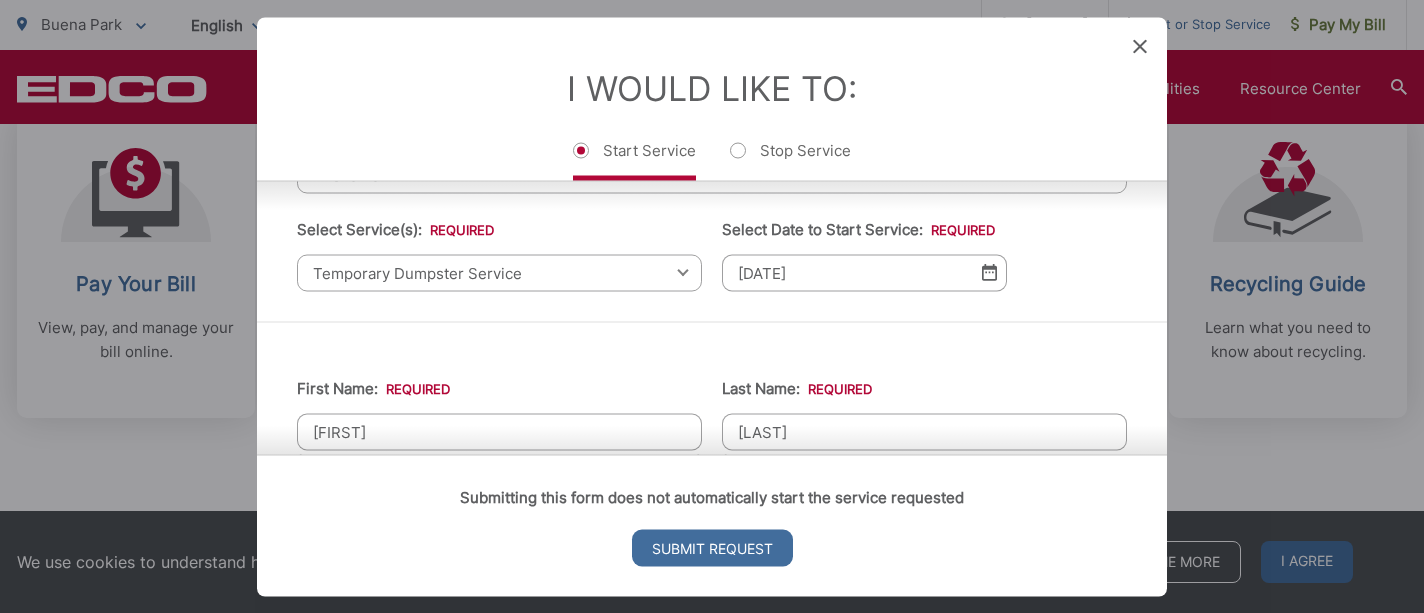 type on "[ZIP_CODE]" 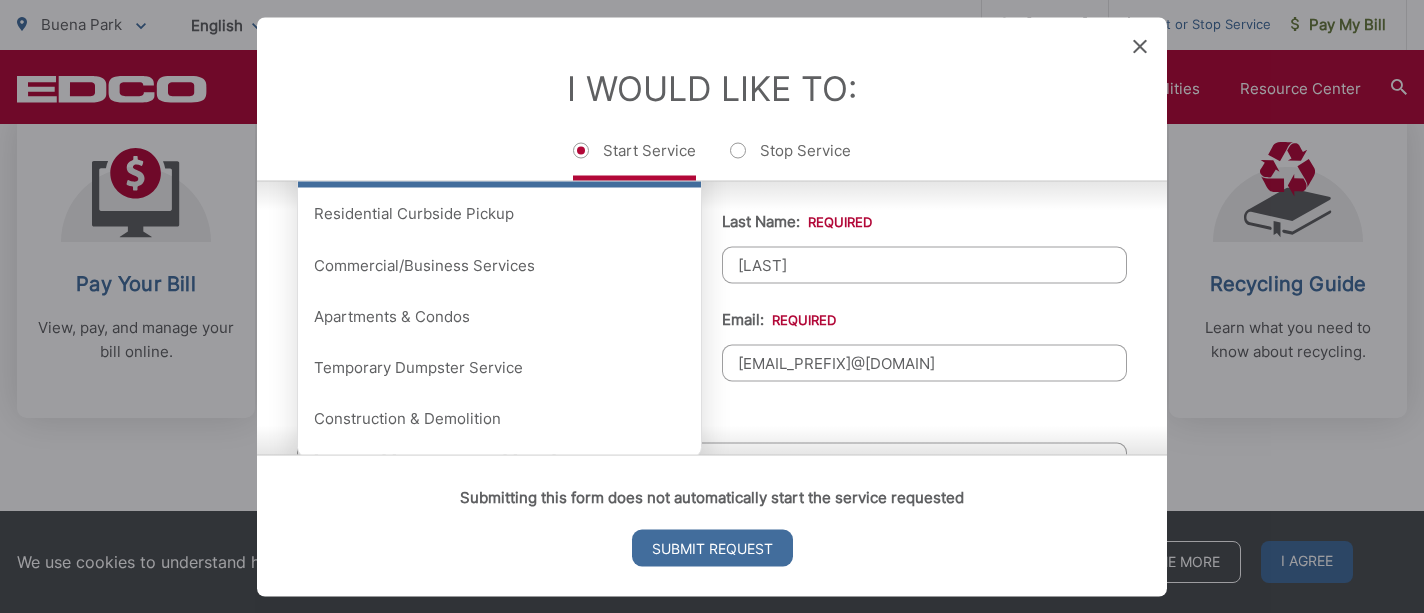 scroll, scrollTop: 304, scrollLeft: 0, axis: vertical 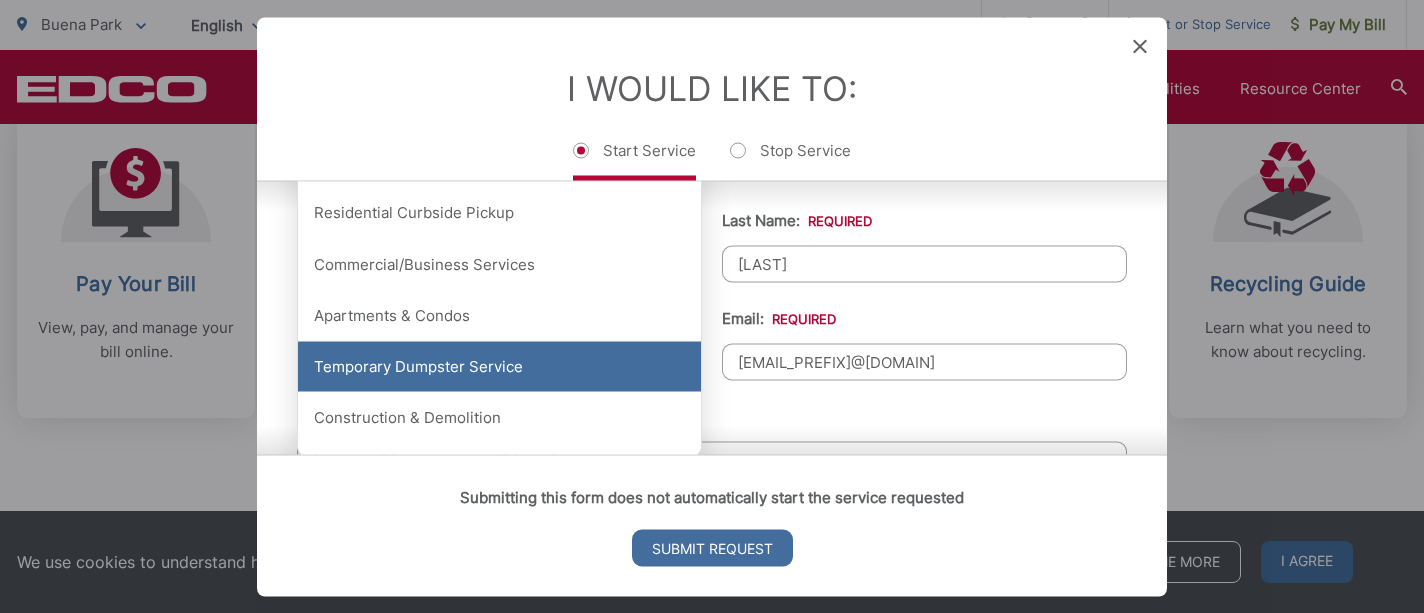 click on "Temporary Dumpster Service" at bounding box center (499, 367) 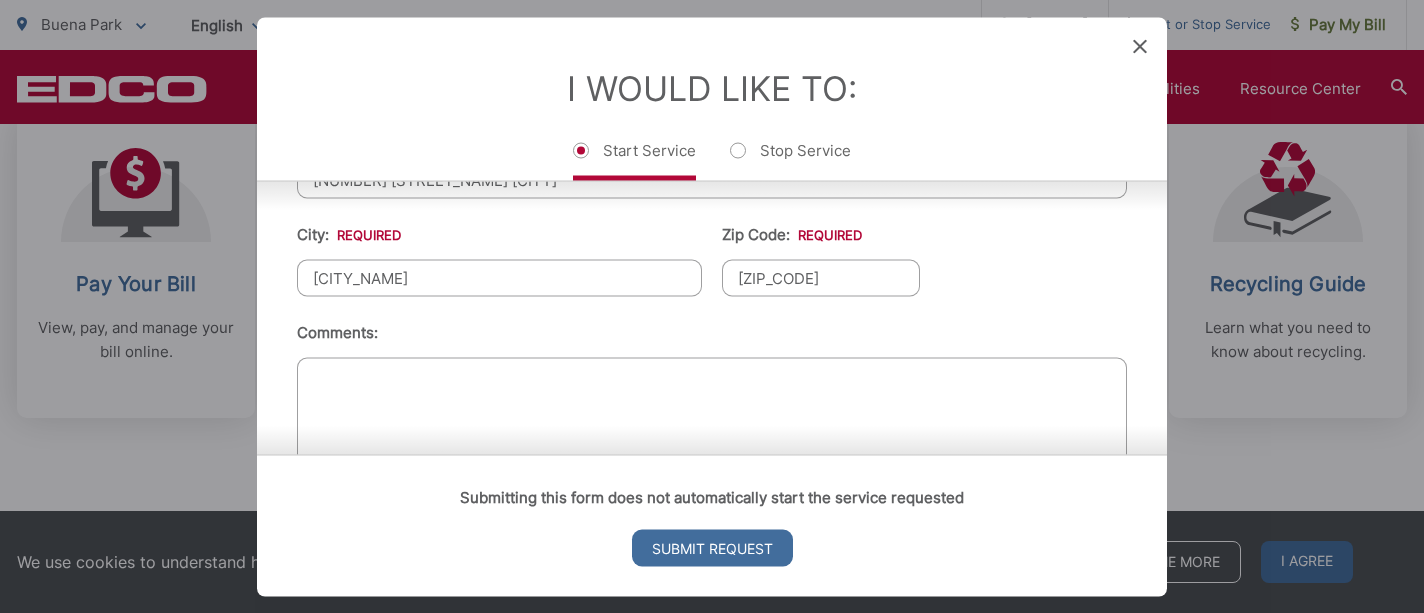 scroll, scrollTop: 936, scrollLeft: 0, axis: vertical 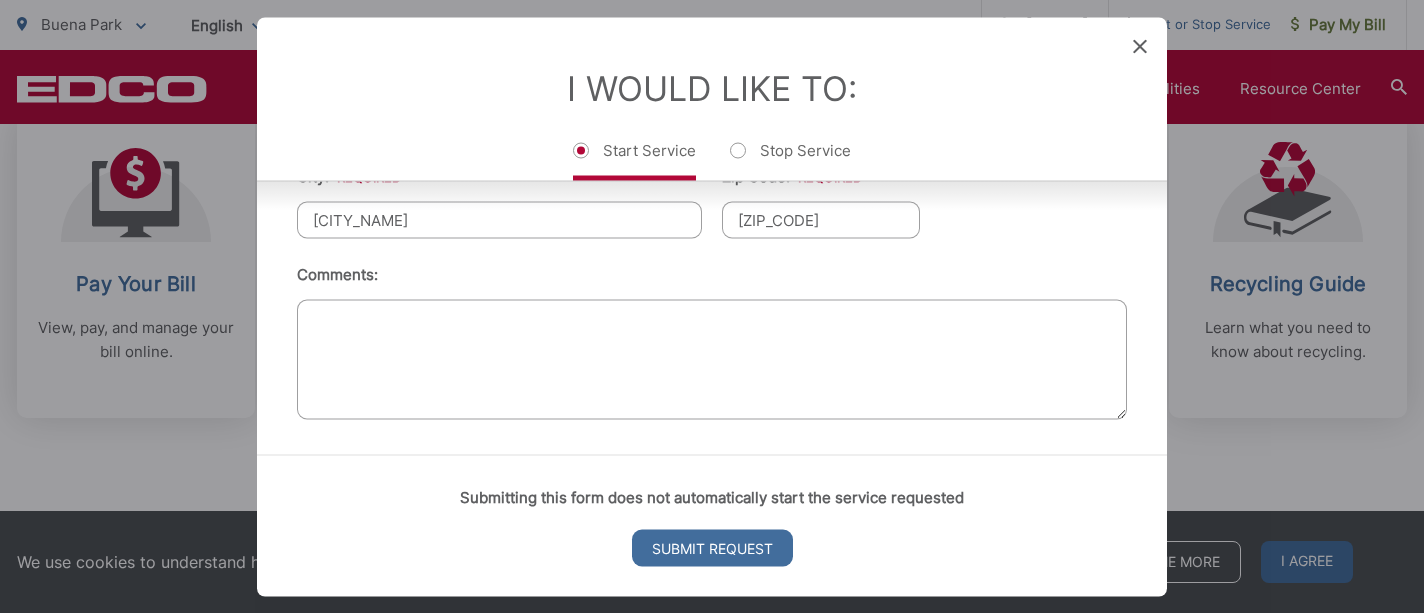 click on "Comments:" at bounding box center (712, 359) 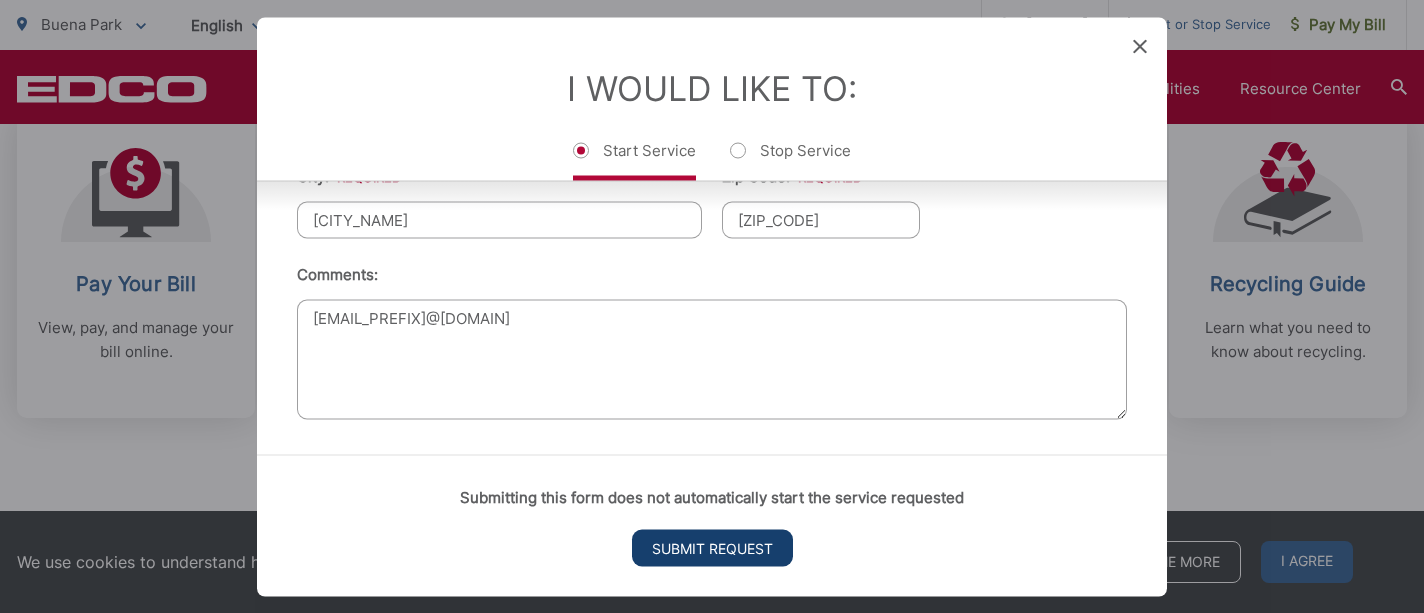 type on "[EMAIL_PREFIX]@[DOMAIN]" 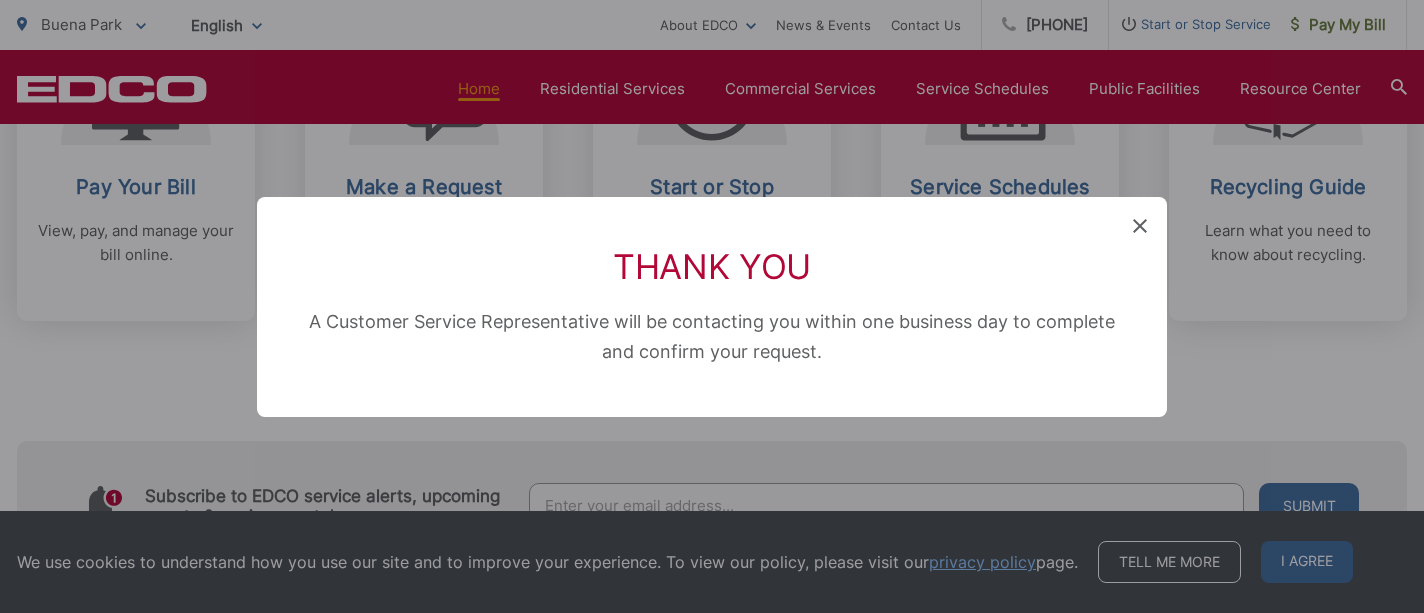scroll, scrollTop: 0, scrollLeft: 0, axis: both 